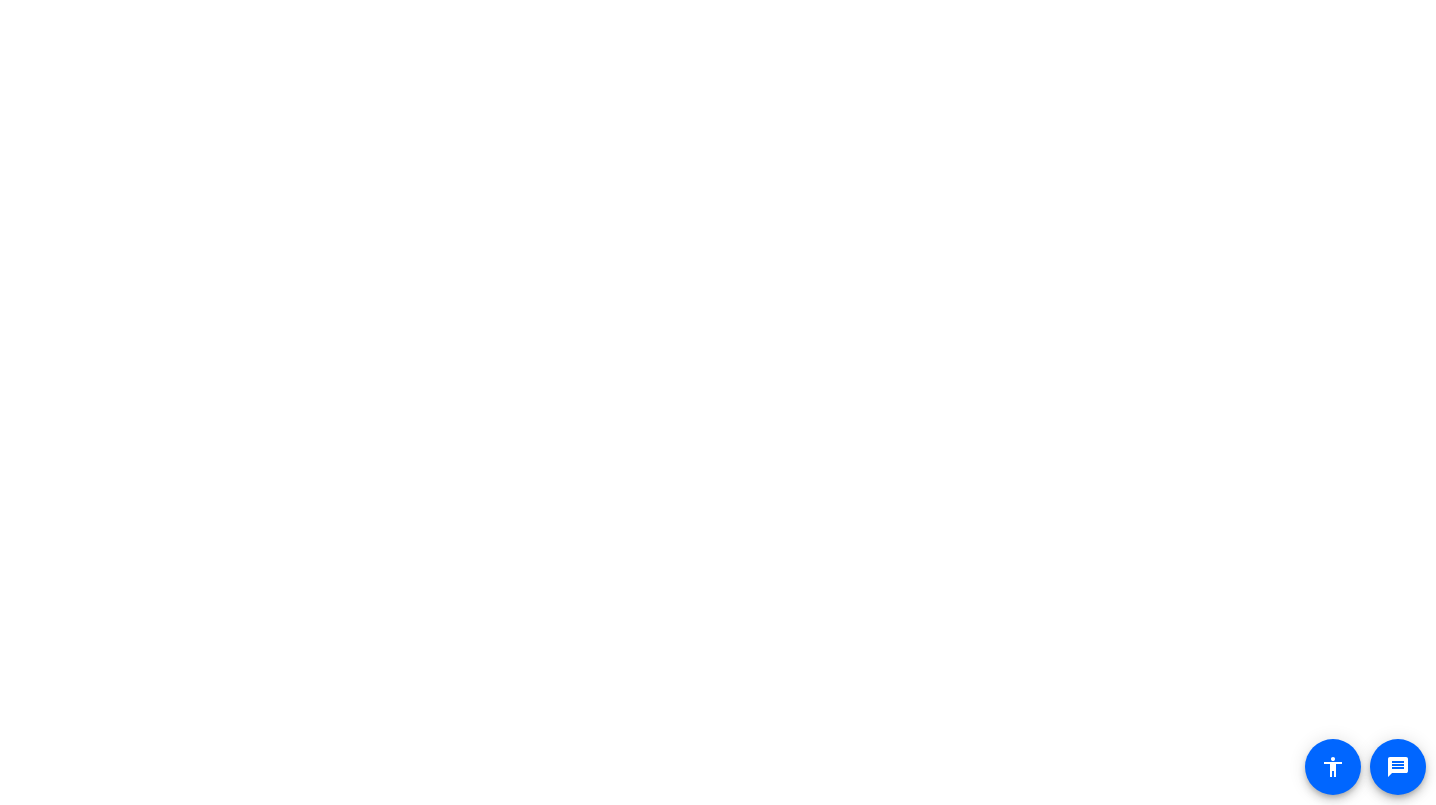 scroll, scrollTop: 0, scrollLeft: 0, axis: both 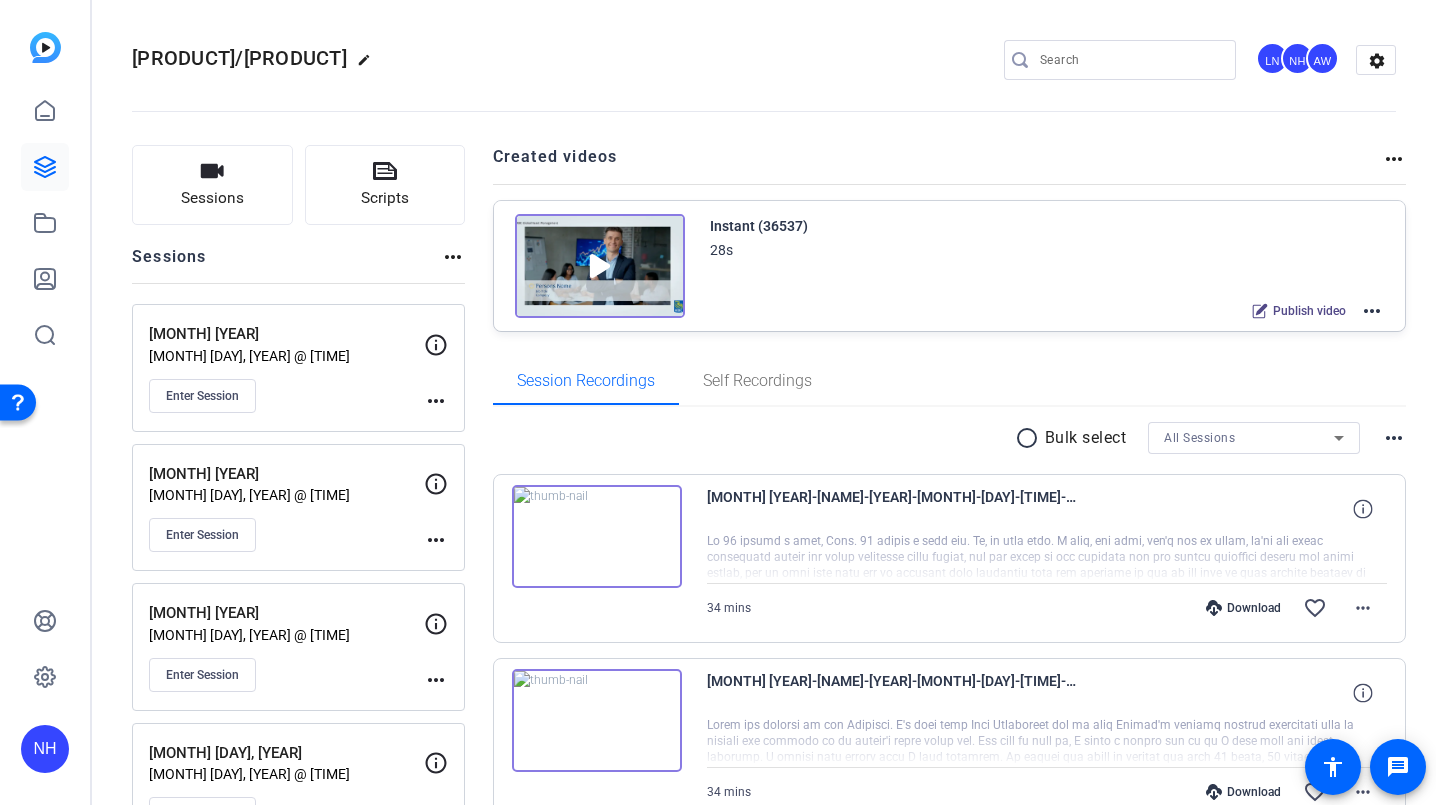 click on "Download" at bounding box center [1243, 608] 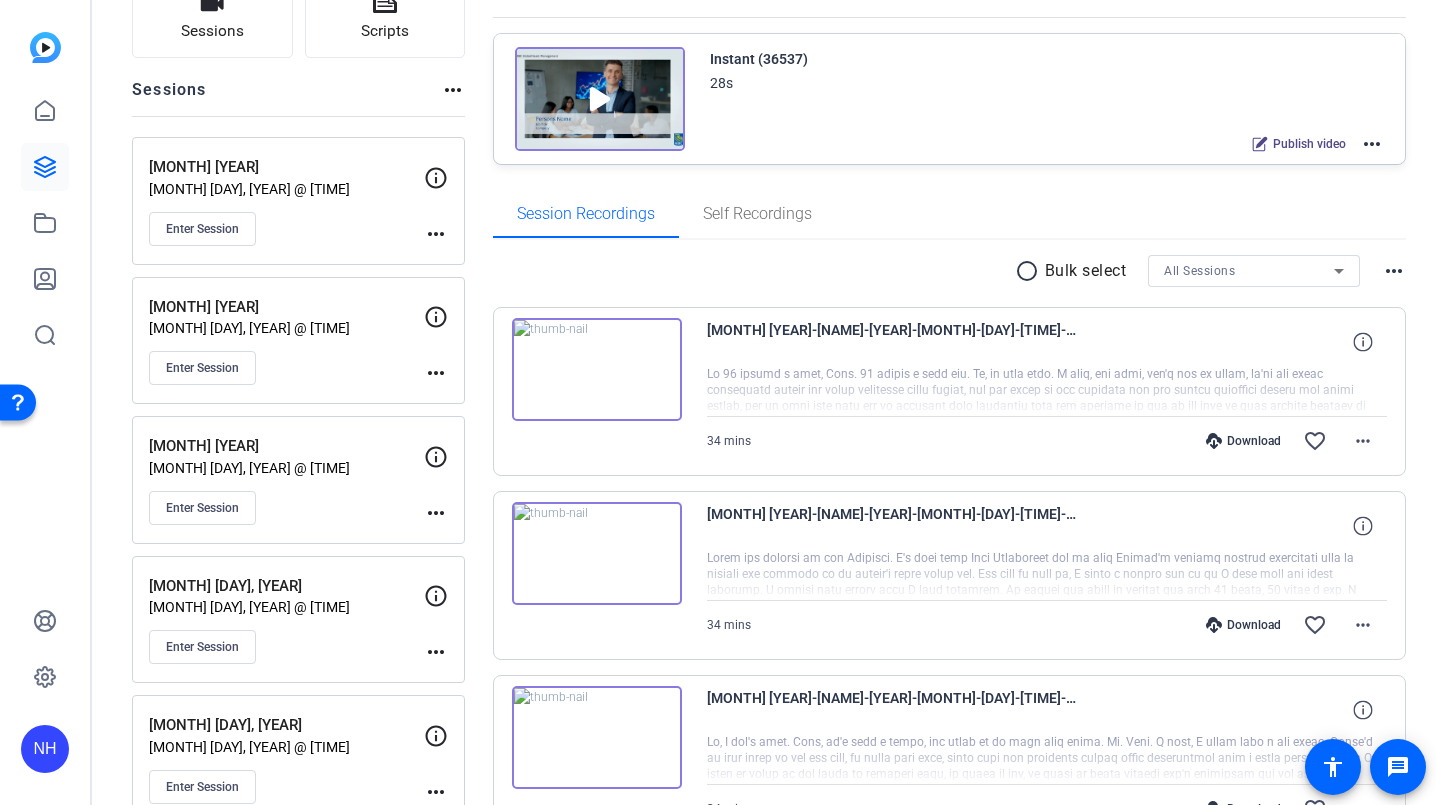 scroll, scrollTop: 180, scrollLeft: 0, axis: vertical 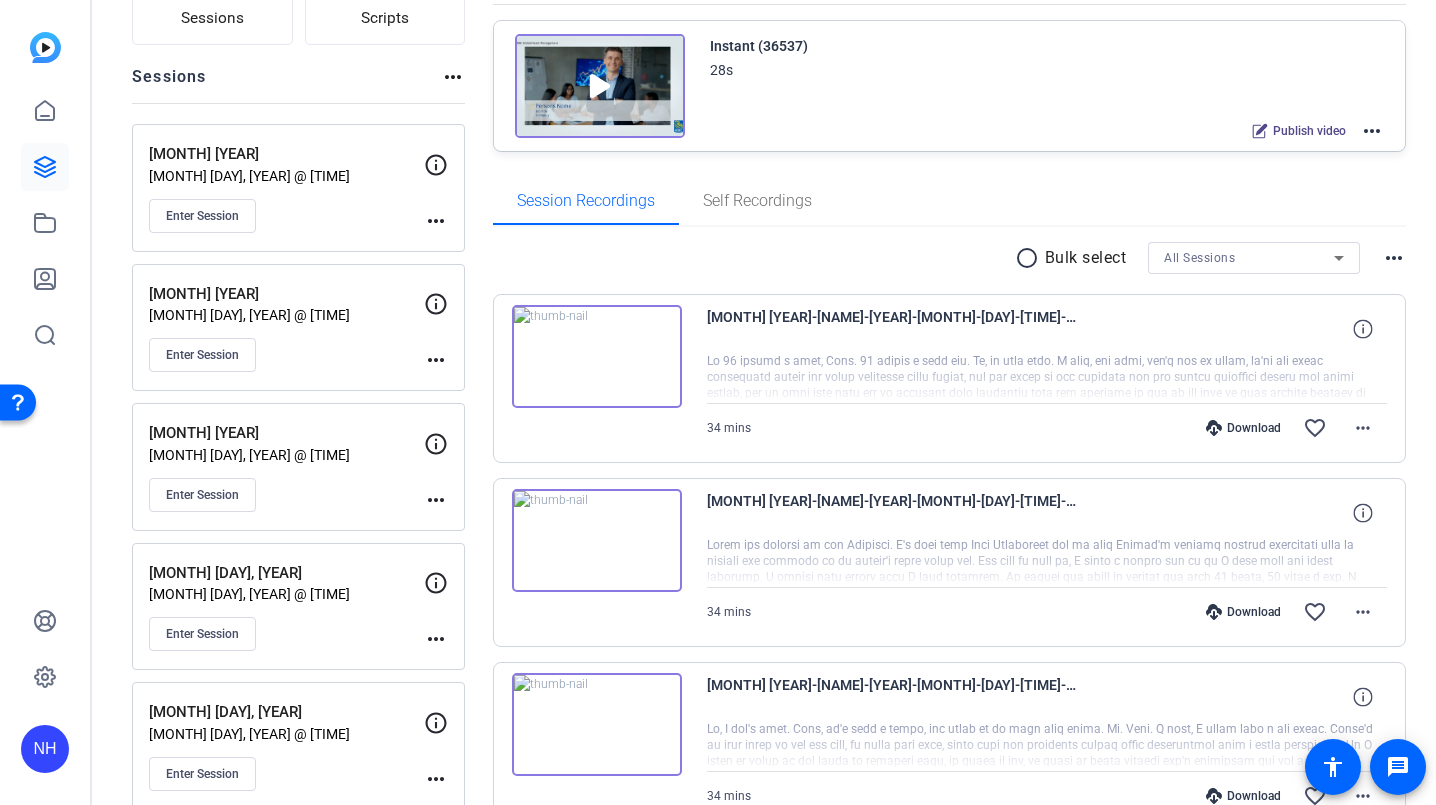 click on "Download" at bounding box center [1243, 612] 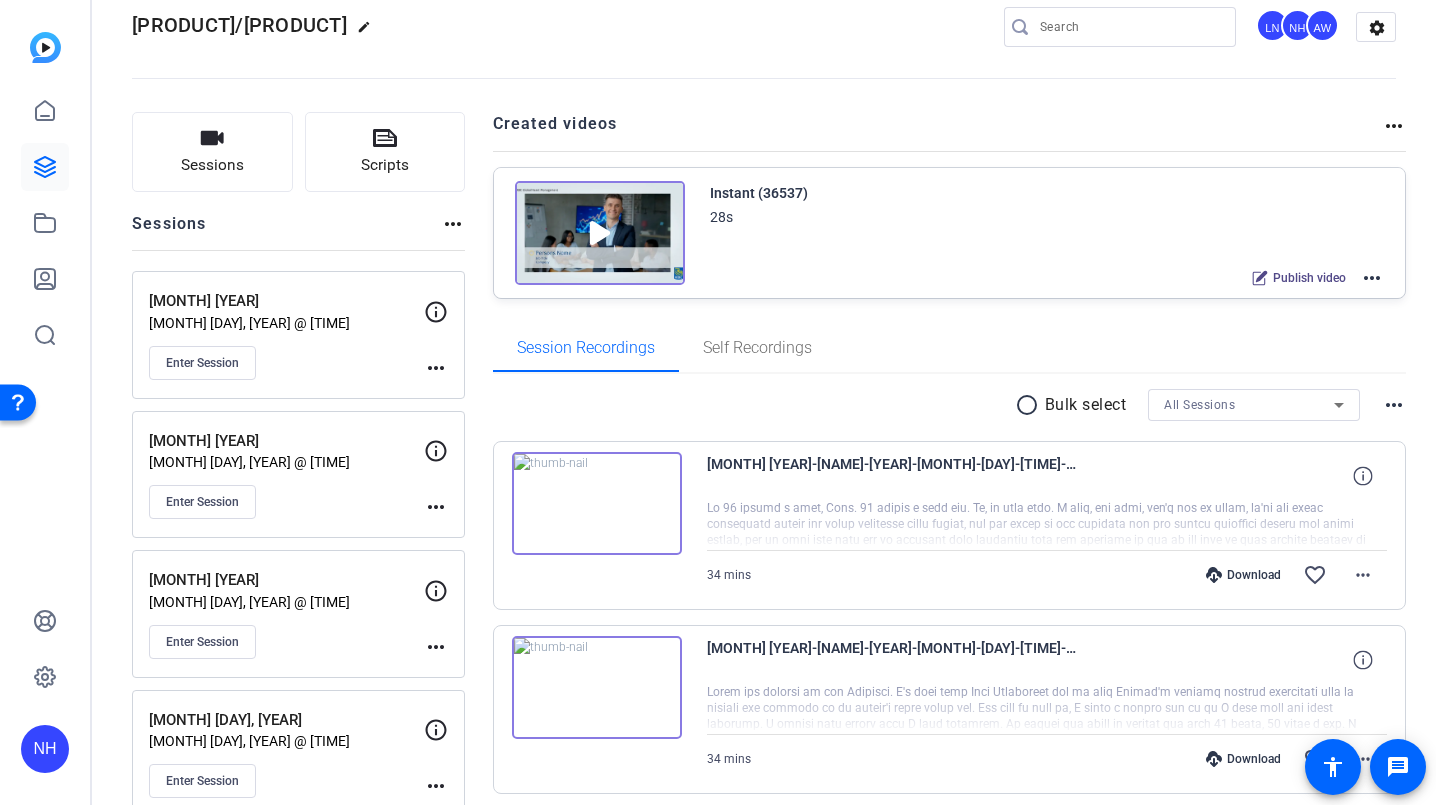 scroll, scrollTop: 0, scrollLeft: 0, axis: both 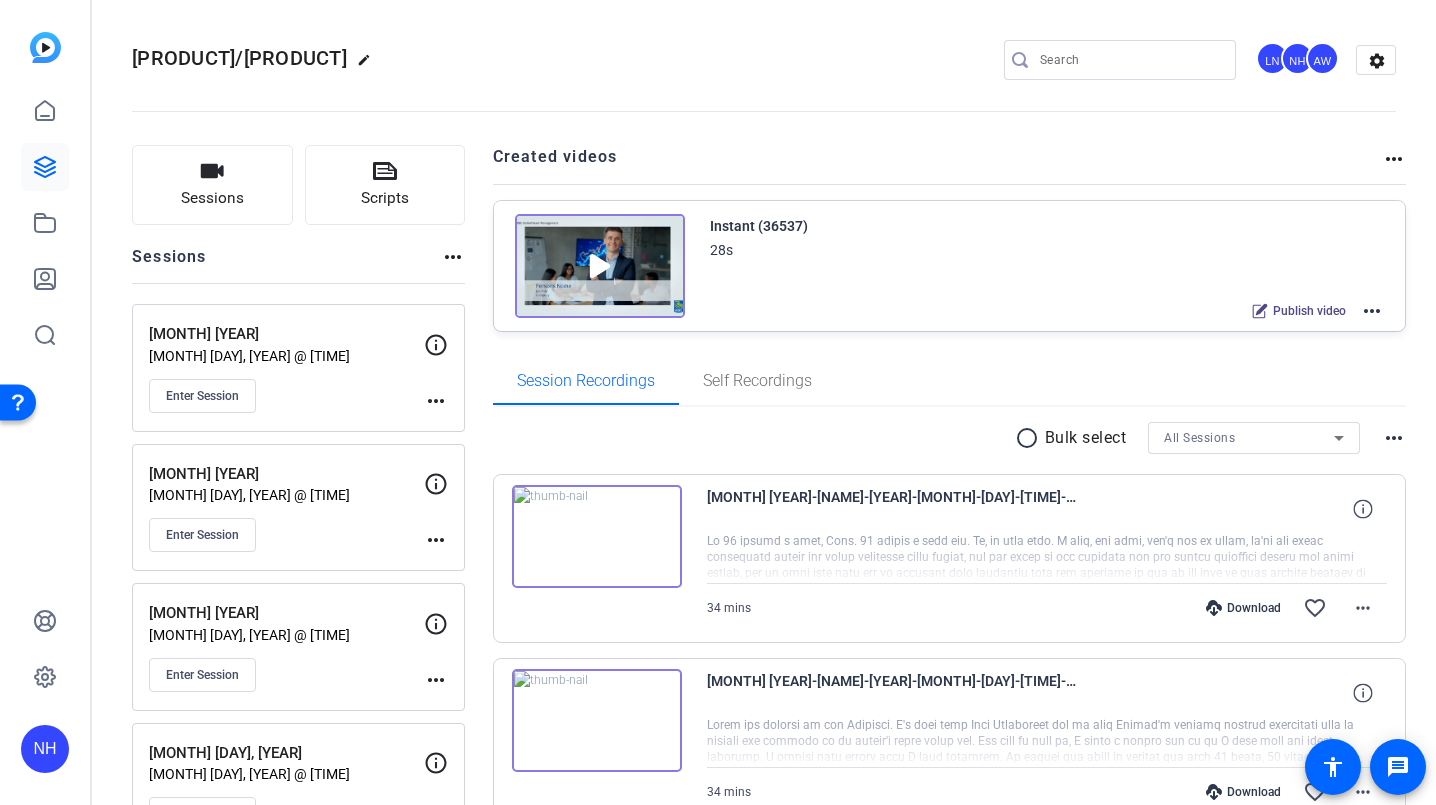 click on "Espresso/Download  edit
LN   NH   AW  settings" 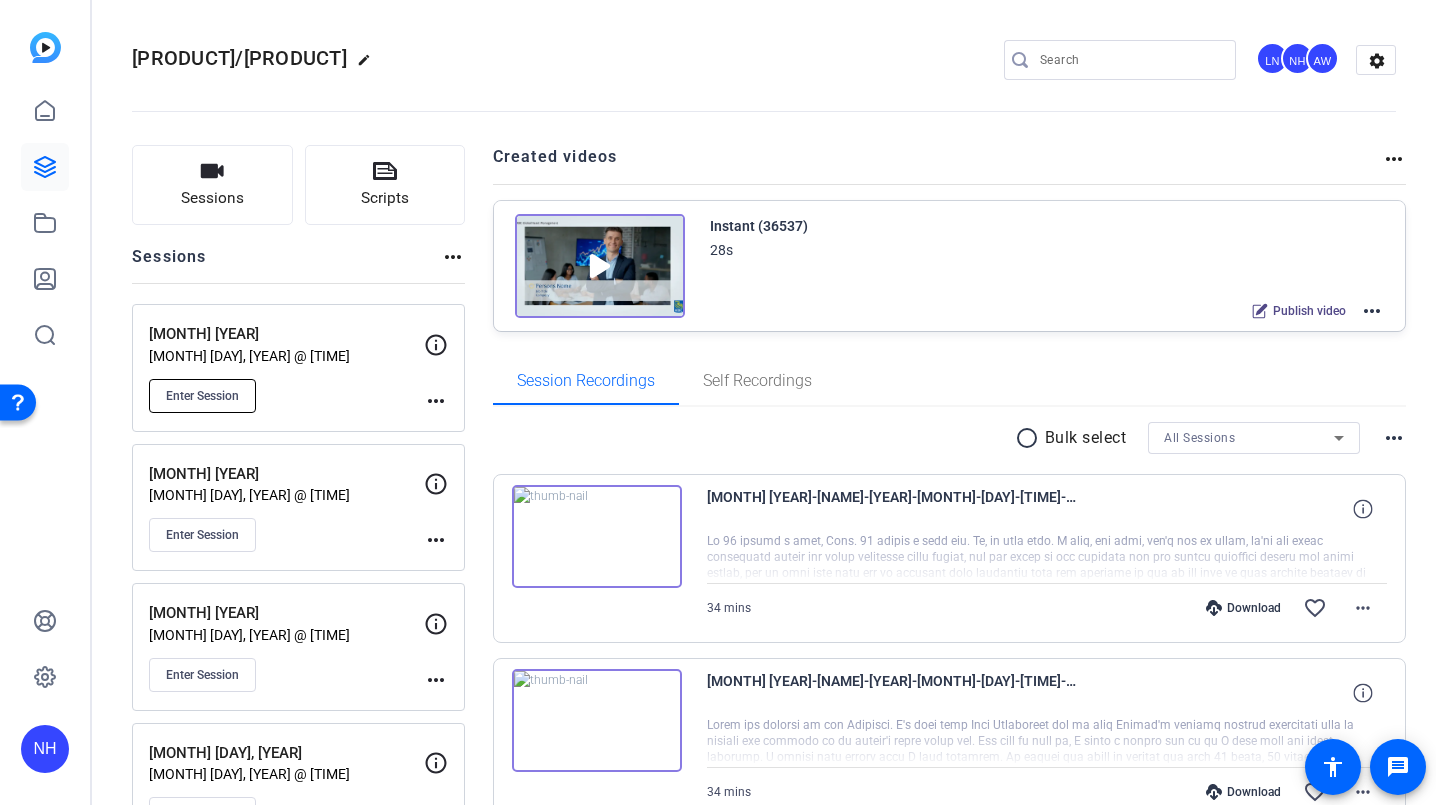 click on "Enter Session" 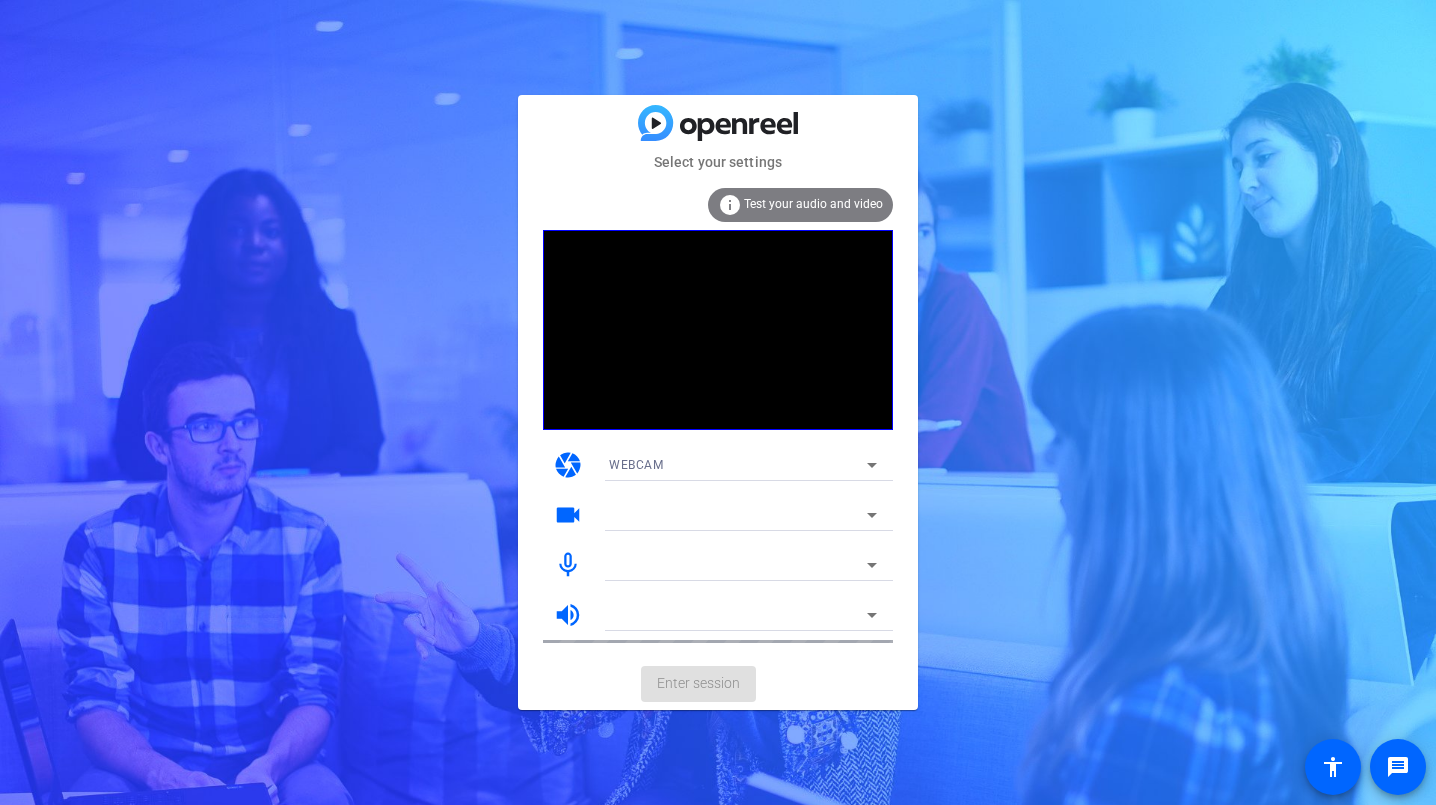 scroll, scrollTop: 0, scrollLeft: 0, axis: both 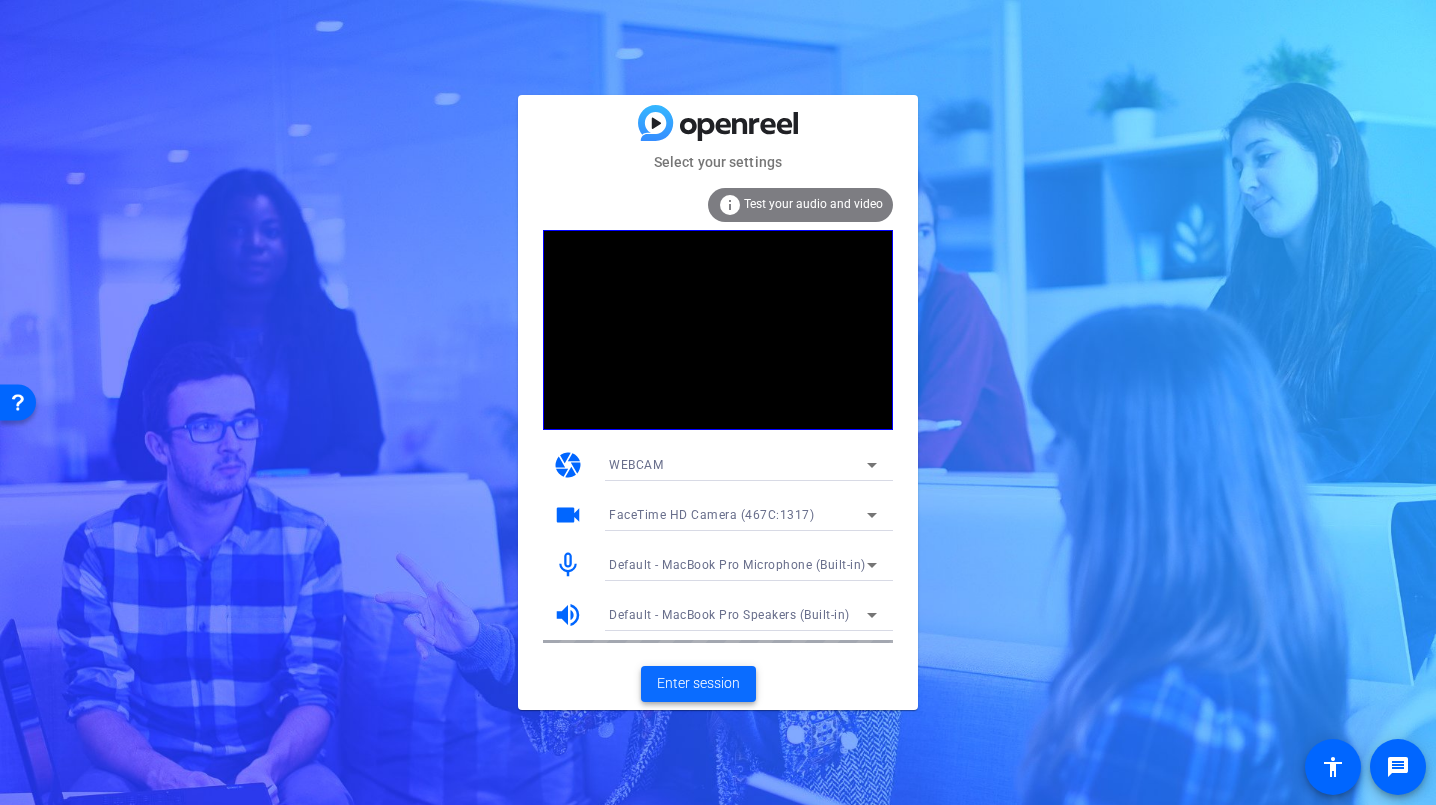 click on "Enter session" 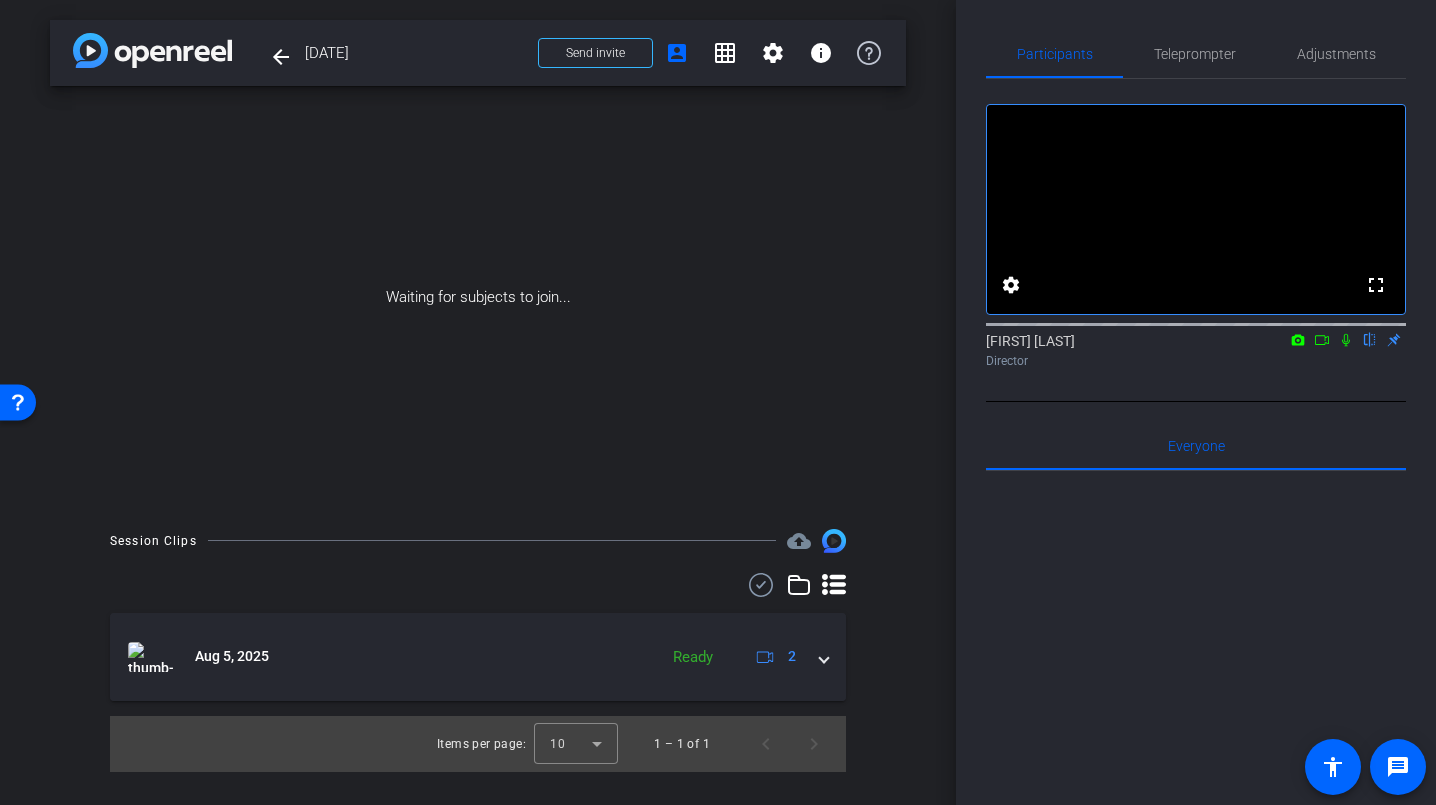click 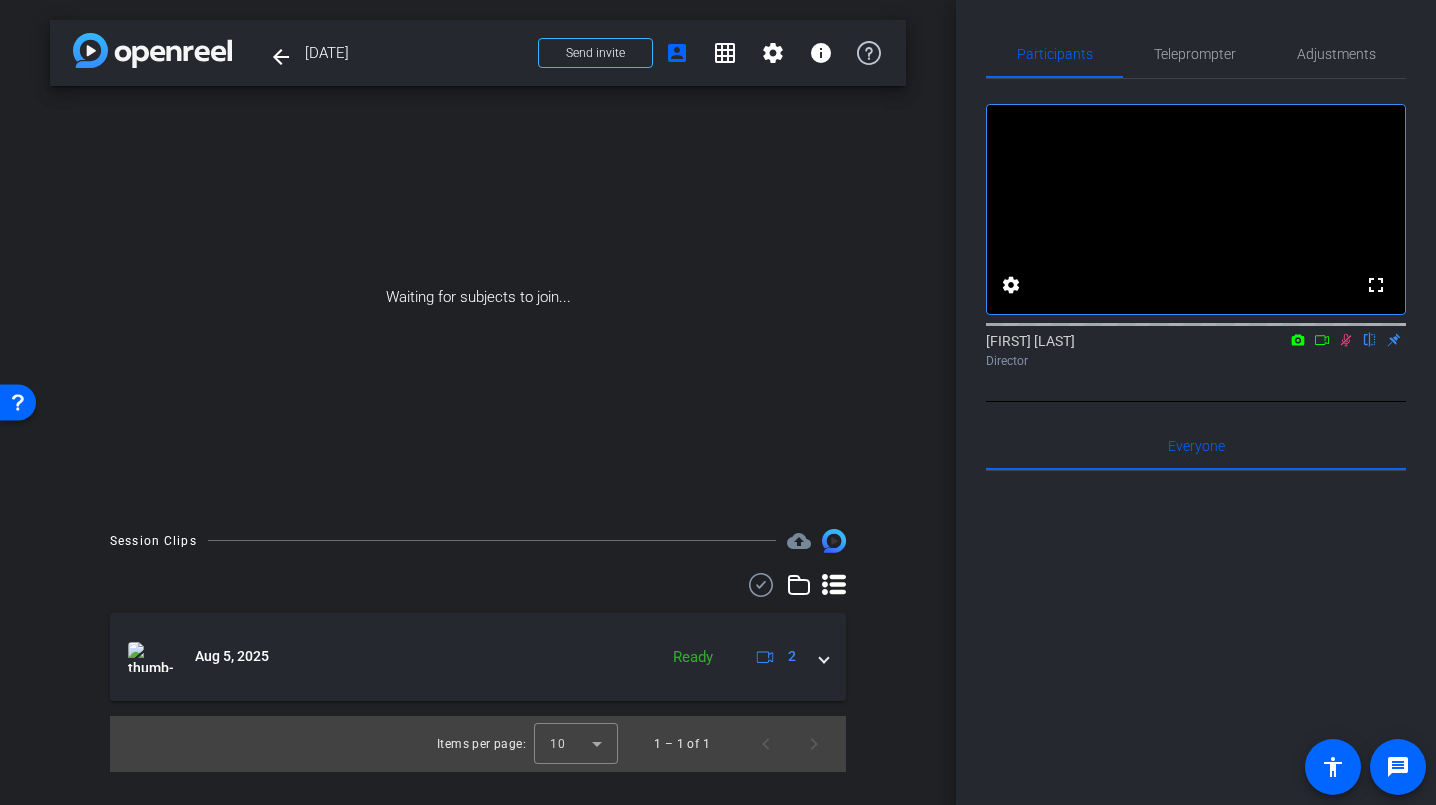 click 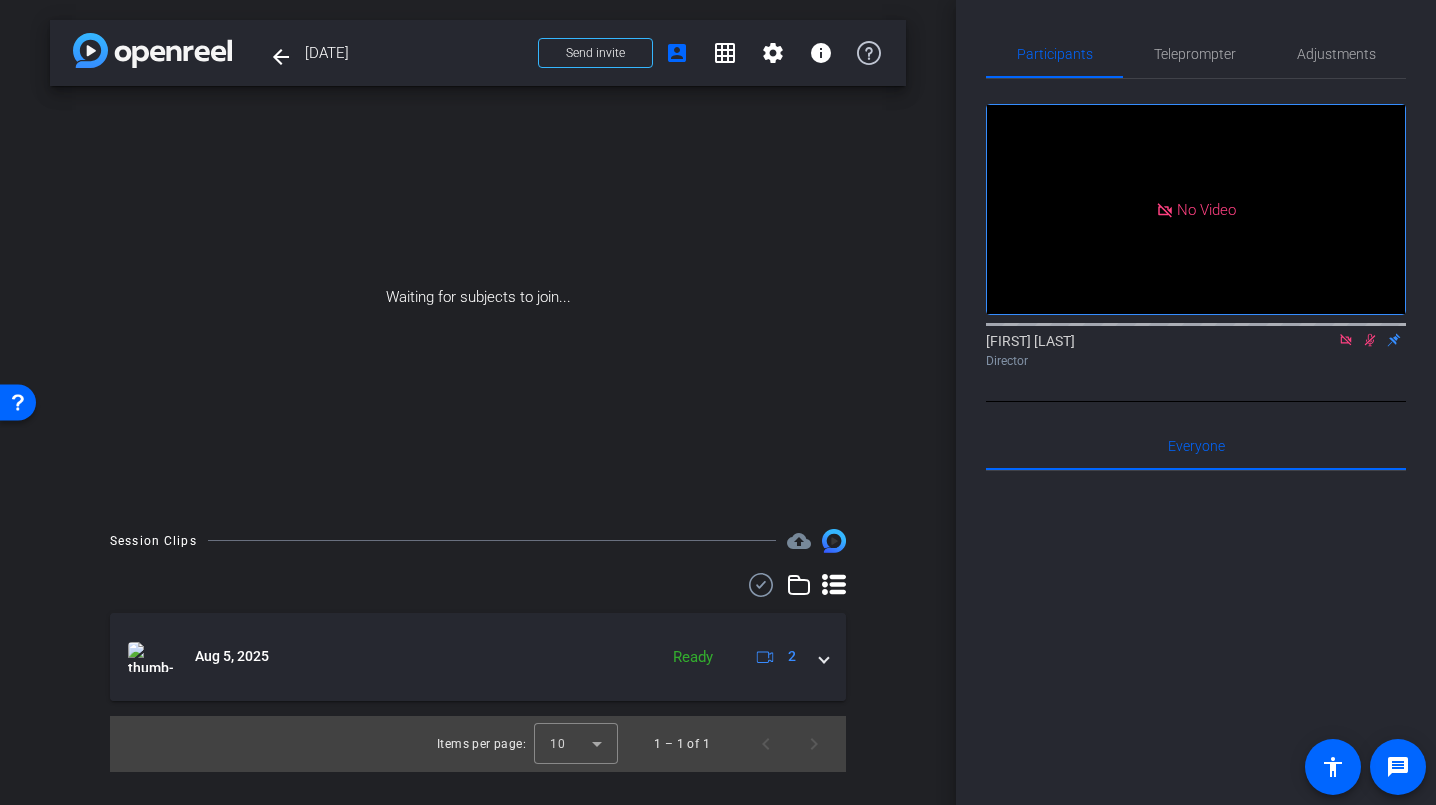 click 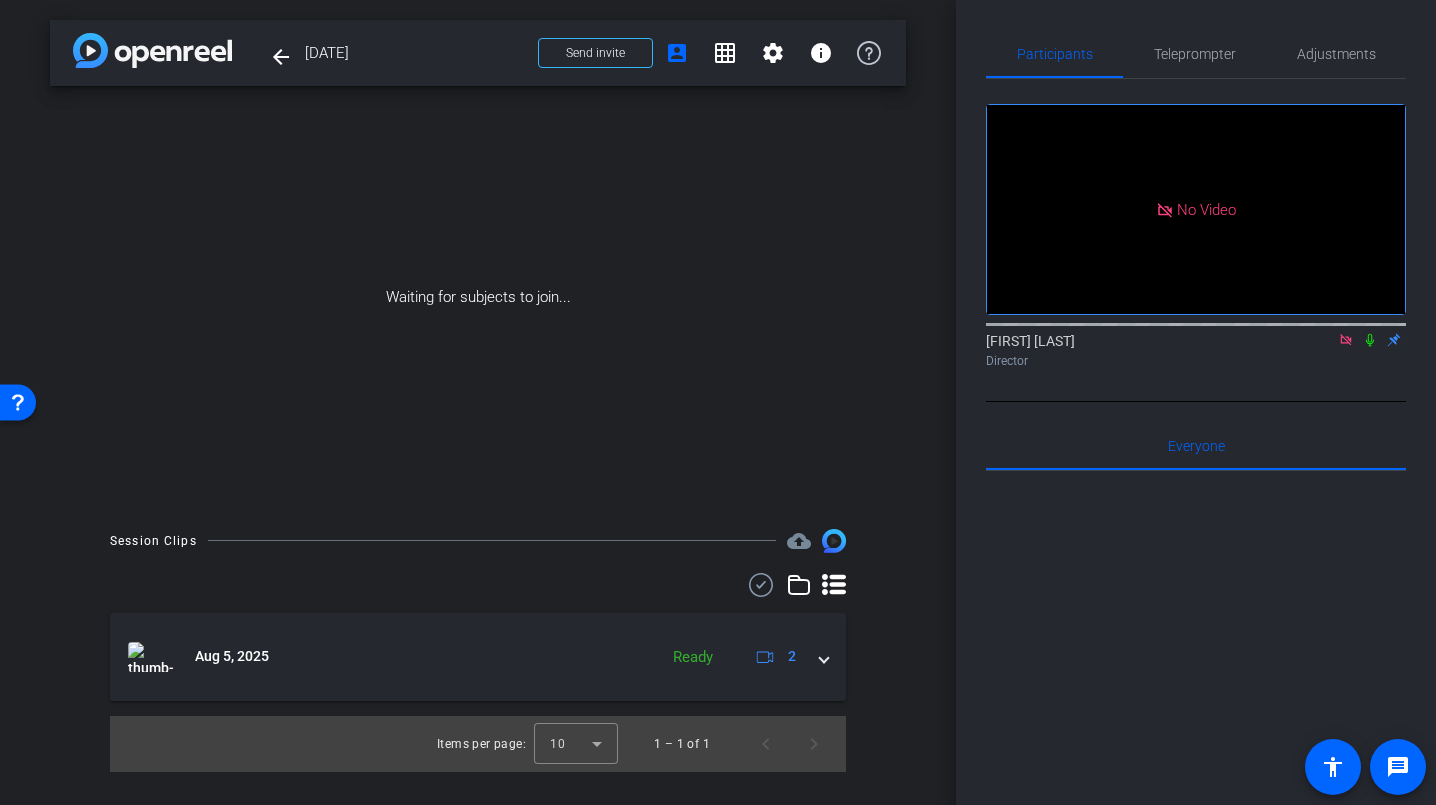 click 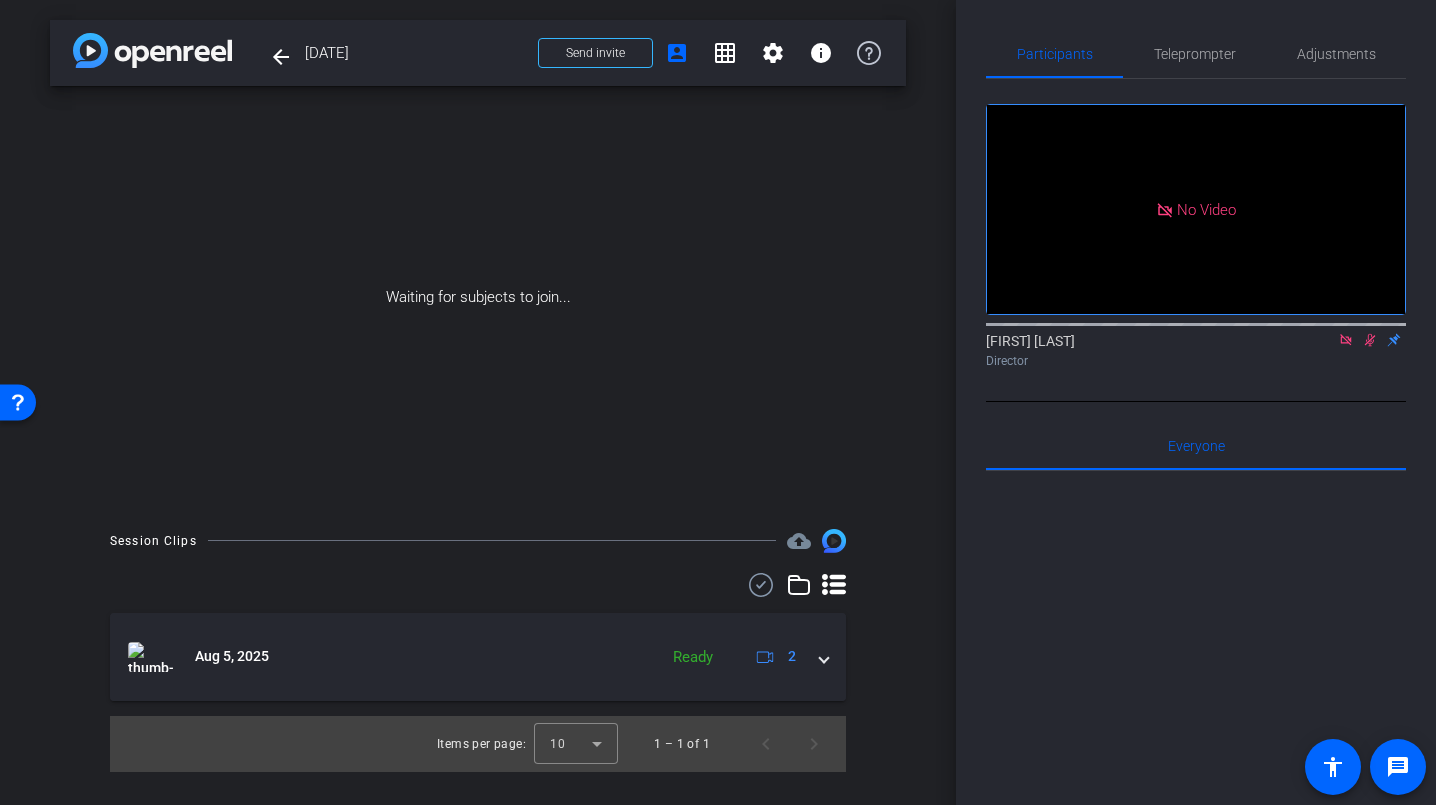 click 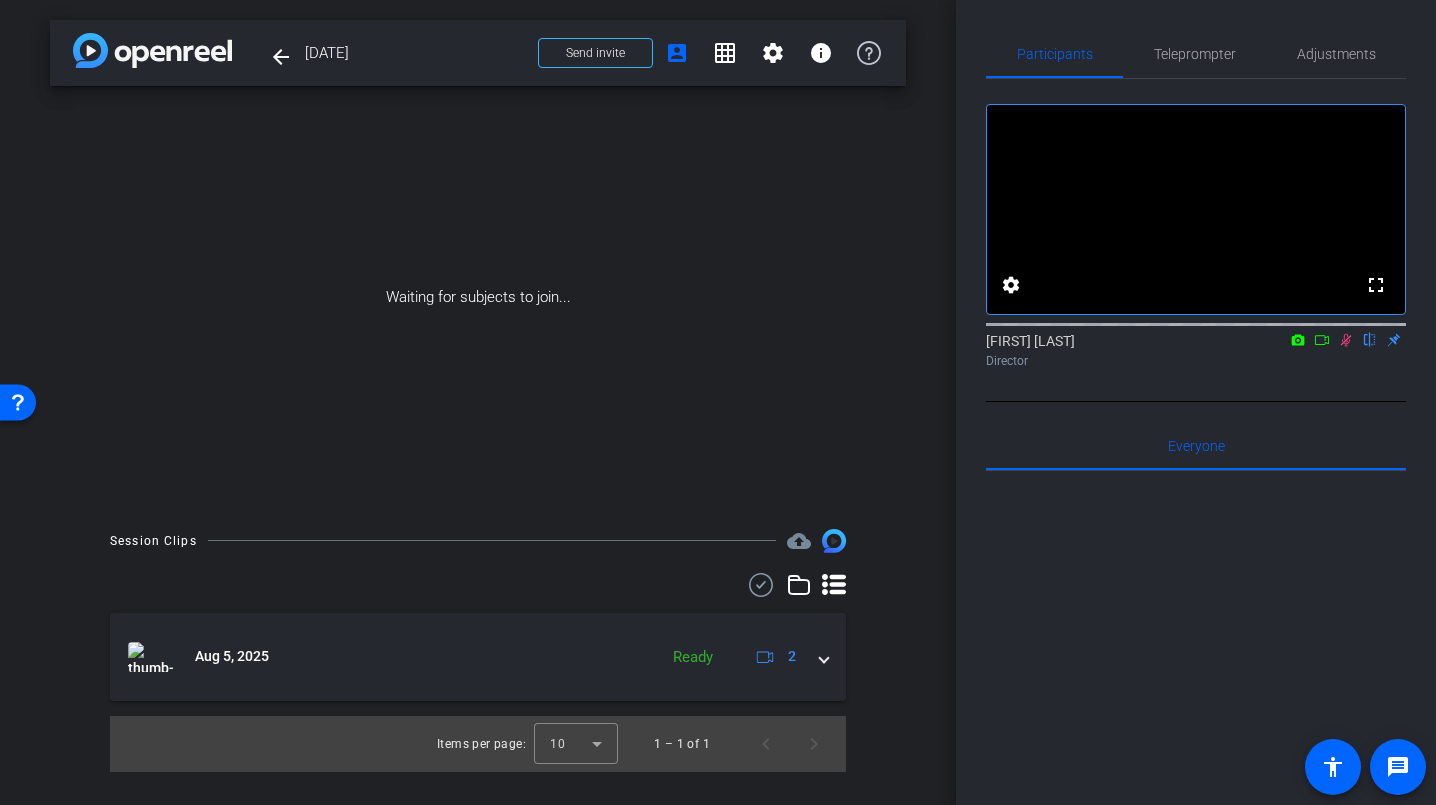 click 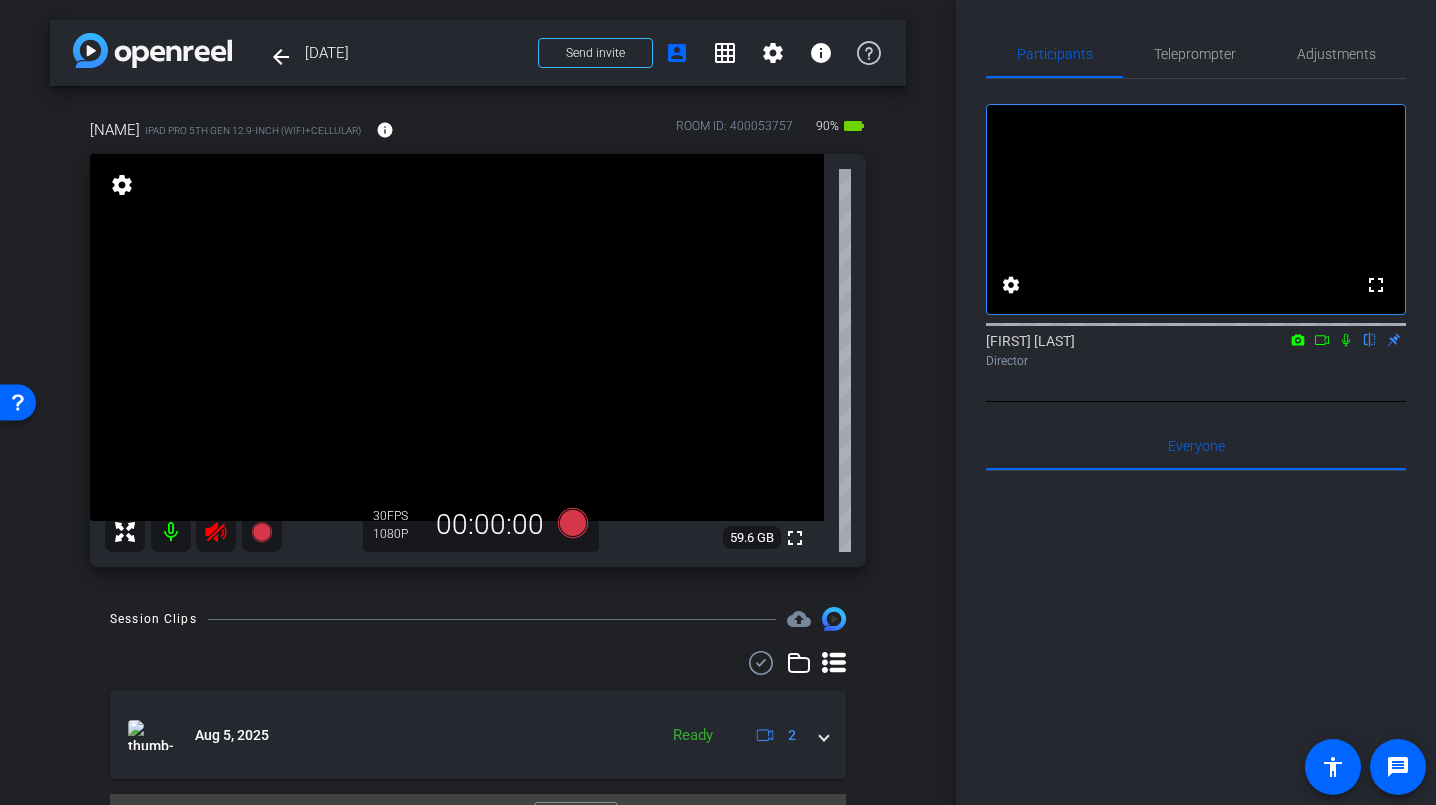 click 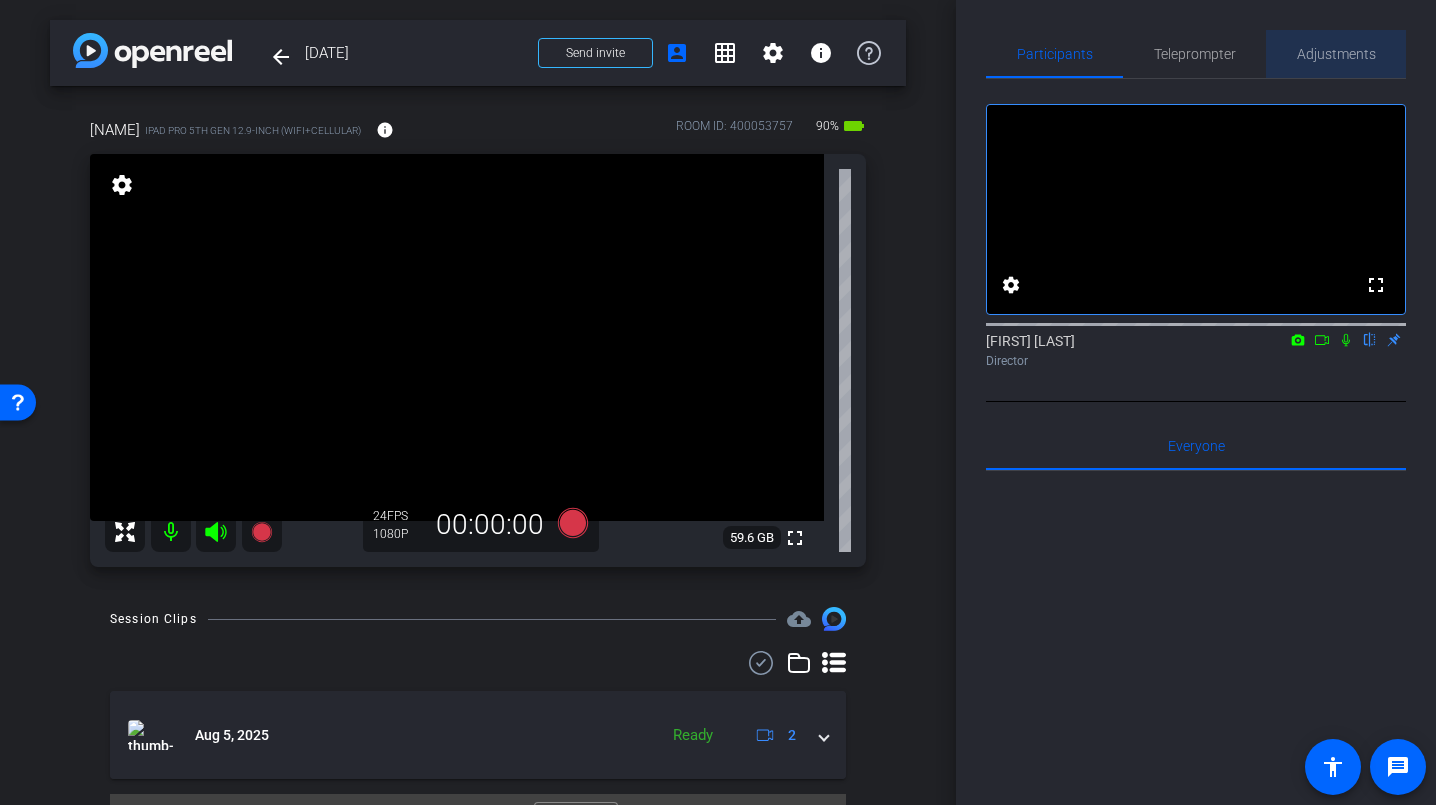 click on "Adjustments" at bounding box center [1336, 54] 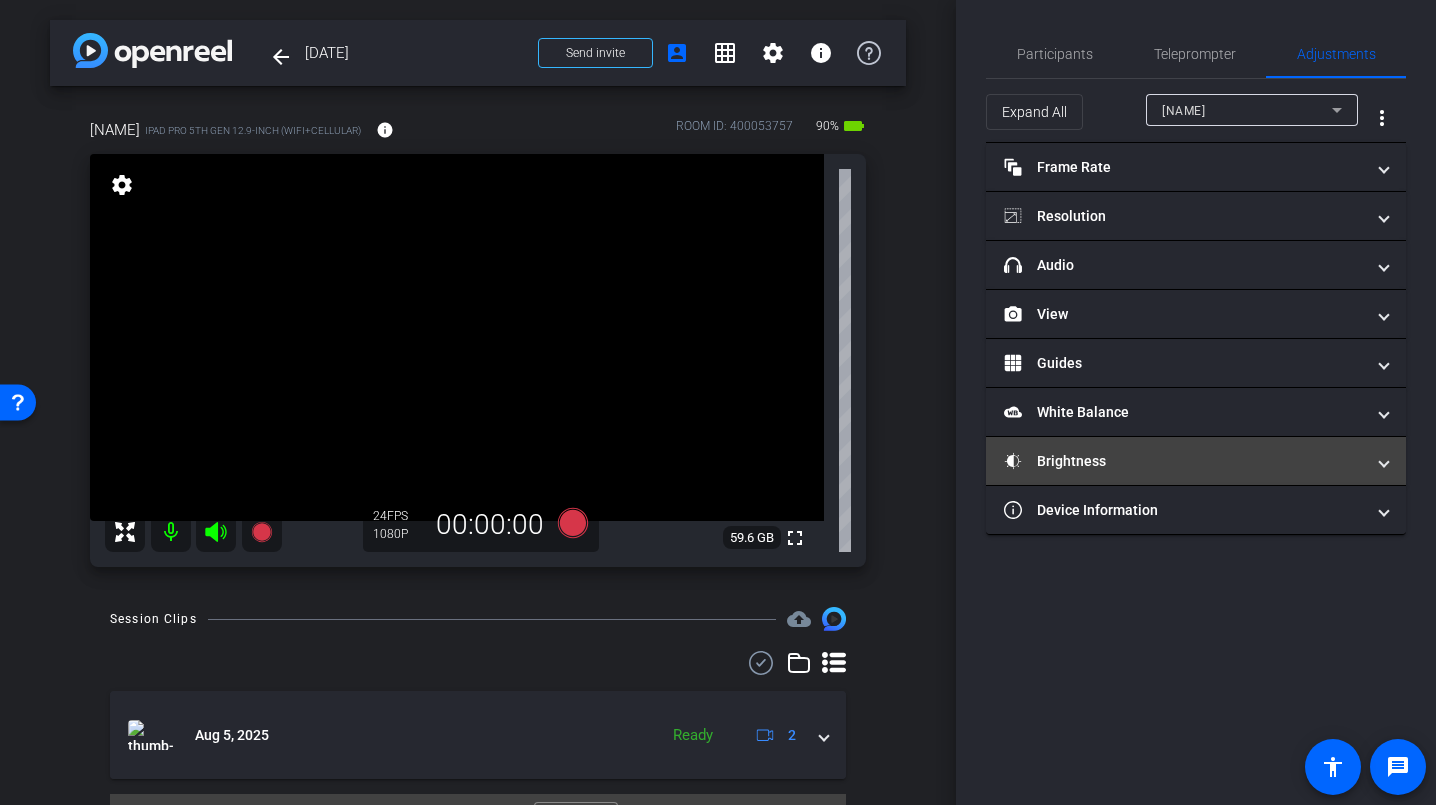 click on "Brightness" at bounding box center [1184, 461] 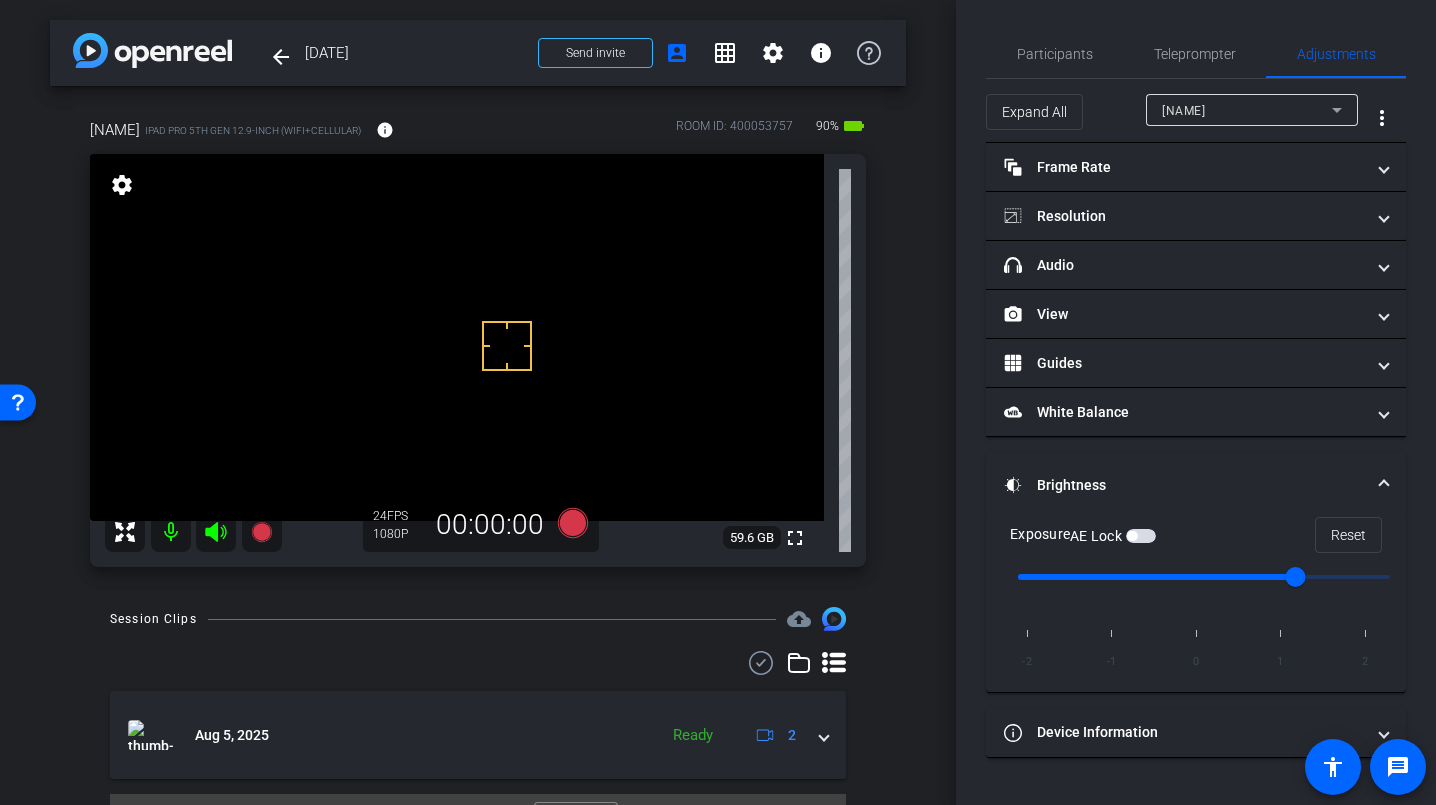 click at bounding box center [1132, 536] 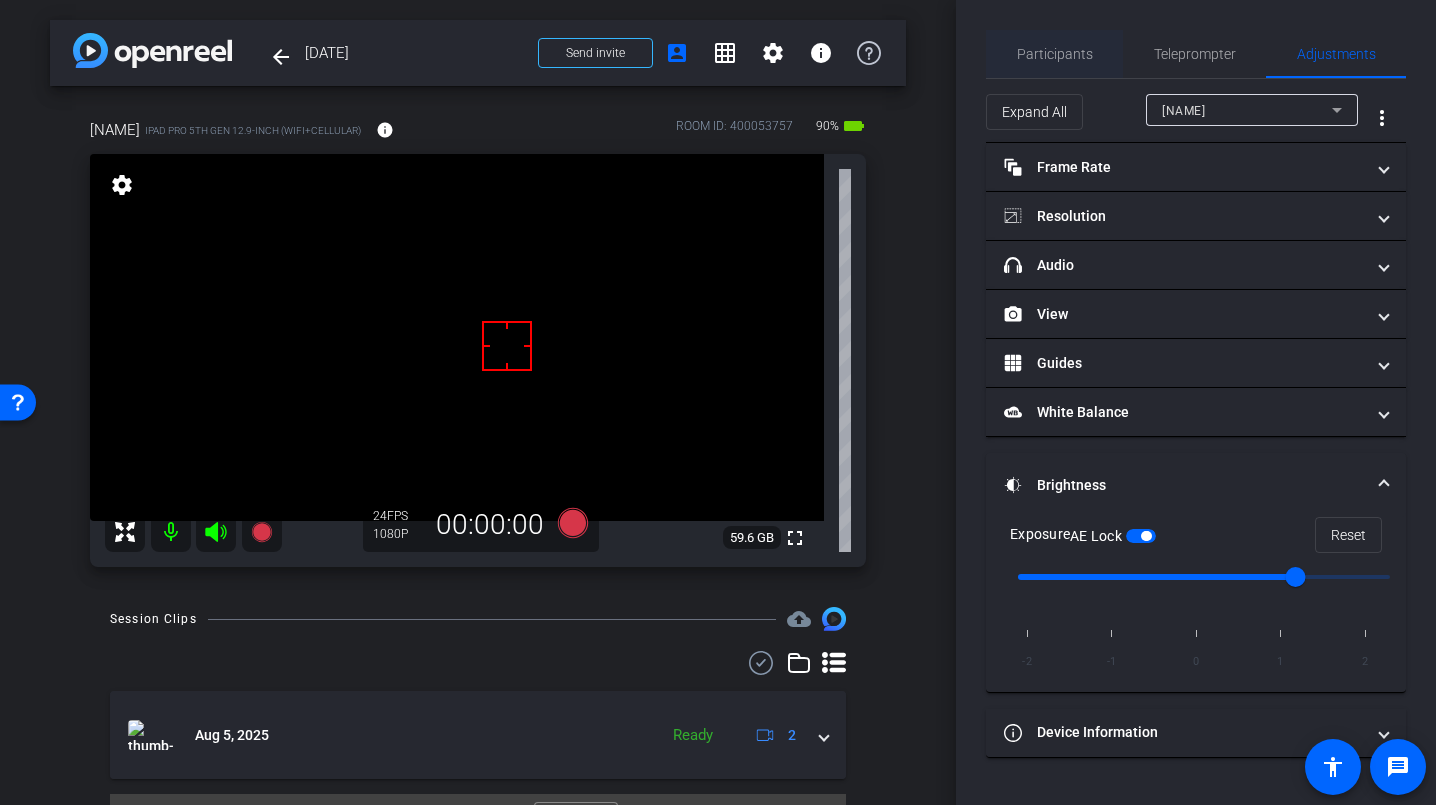 click on "Participants" at bounding box center [1055, 54] 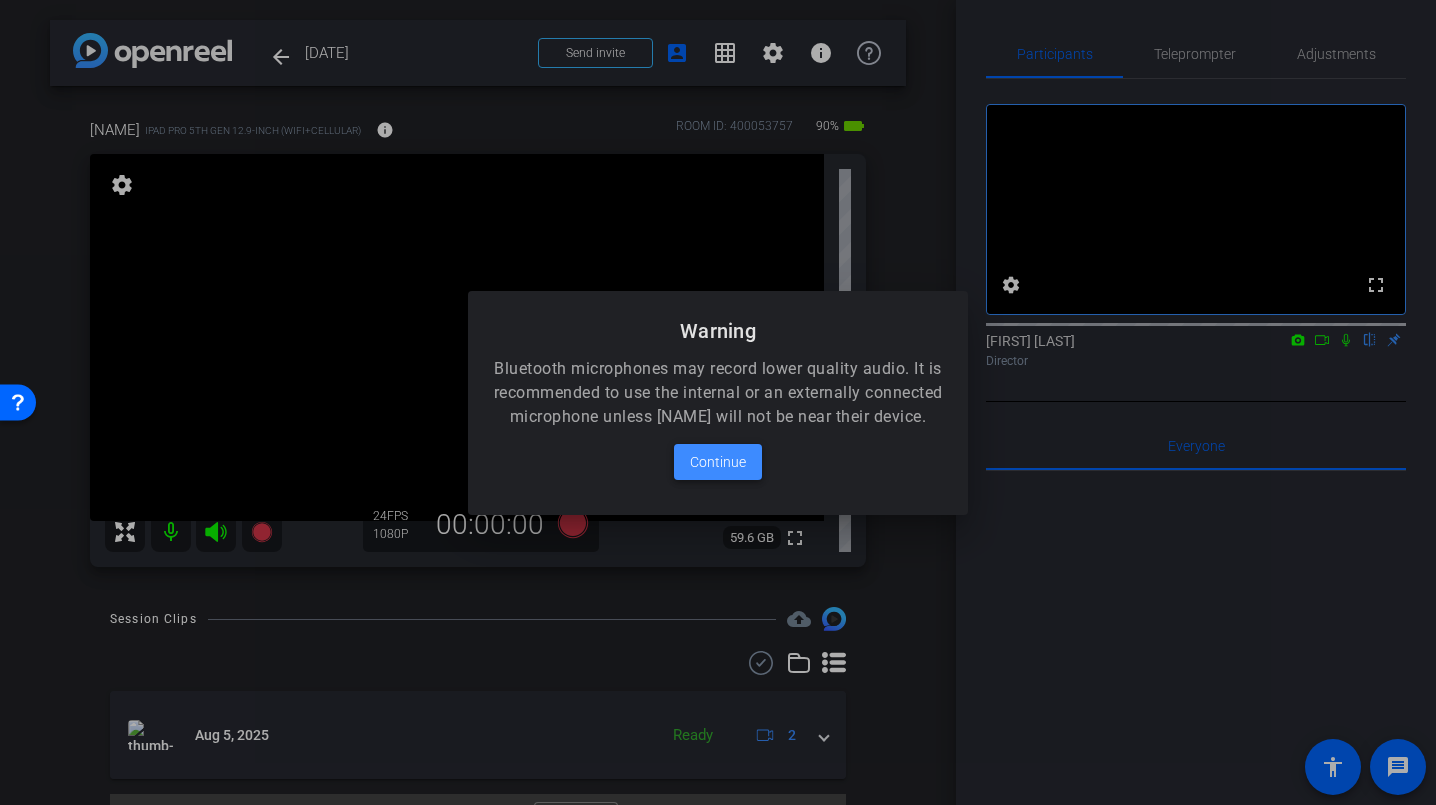 click on "Continue" at bounding box center (718, 462) 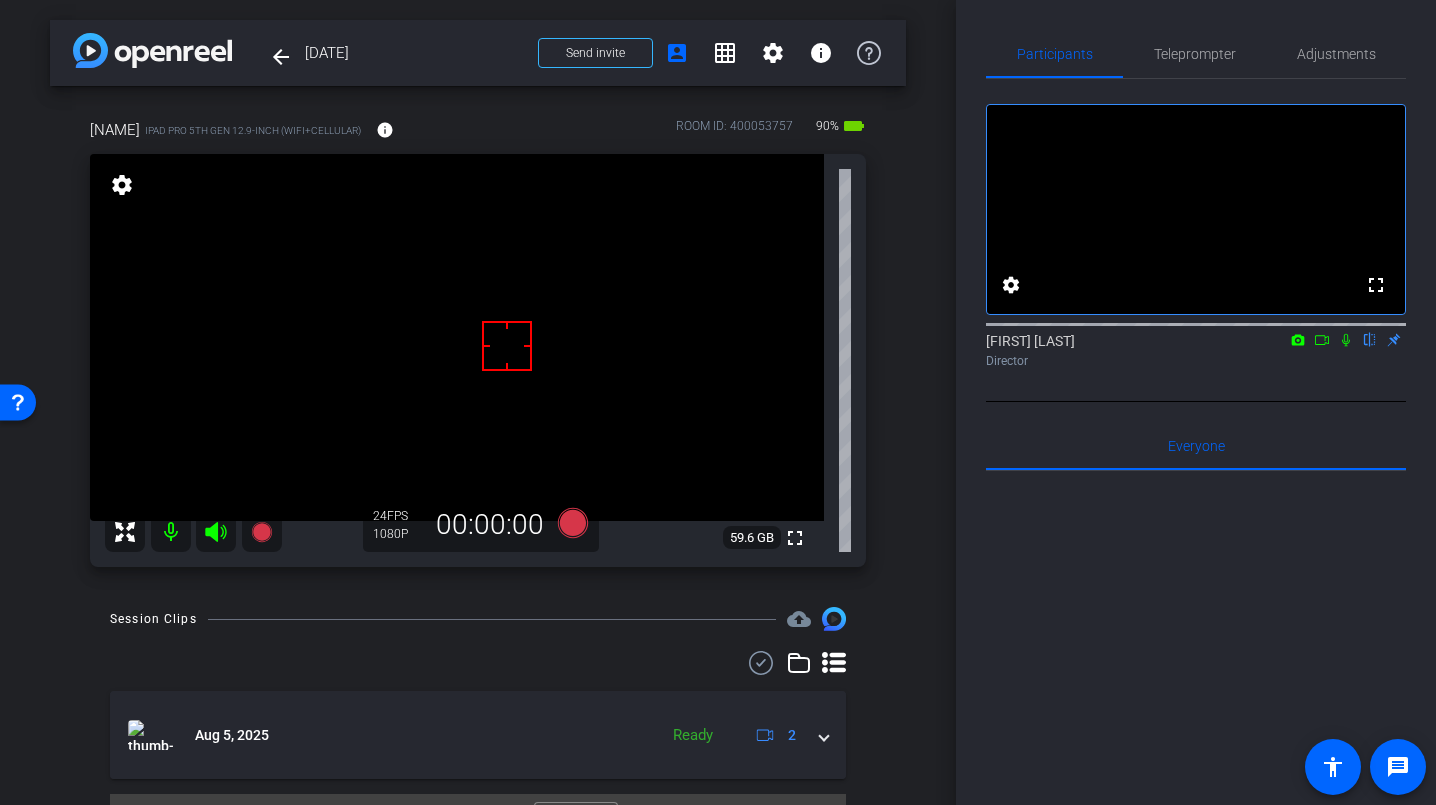 click on "arrow_back  August 2025   Back to project   Send invite  account_box grid_on settings info
Dave iPad Pro 5th Gen 12.9-inch (WiFi+Cellular) info ROOM ID: 400053757 90% battery_std fullscreen settings  59.6 GB
24 FPS  1080P   00:00:00
Session Clips   cloud_upload
Aug 5, 2025   Ready
2  Items per page:  10  1 – 1 of 1" at bounding box center (478, 402) 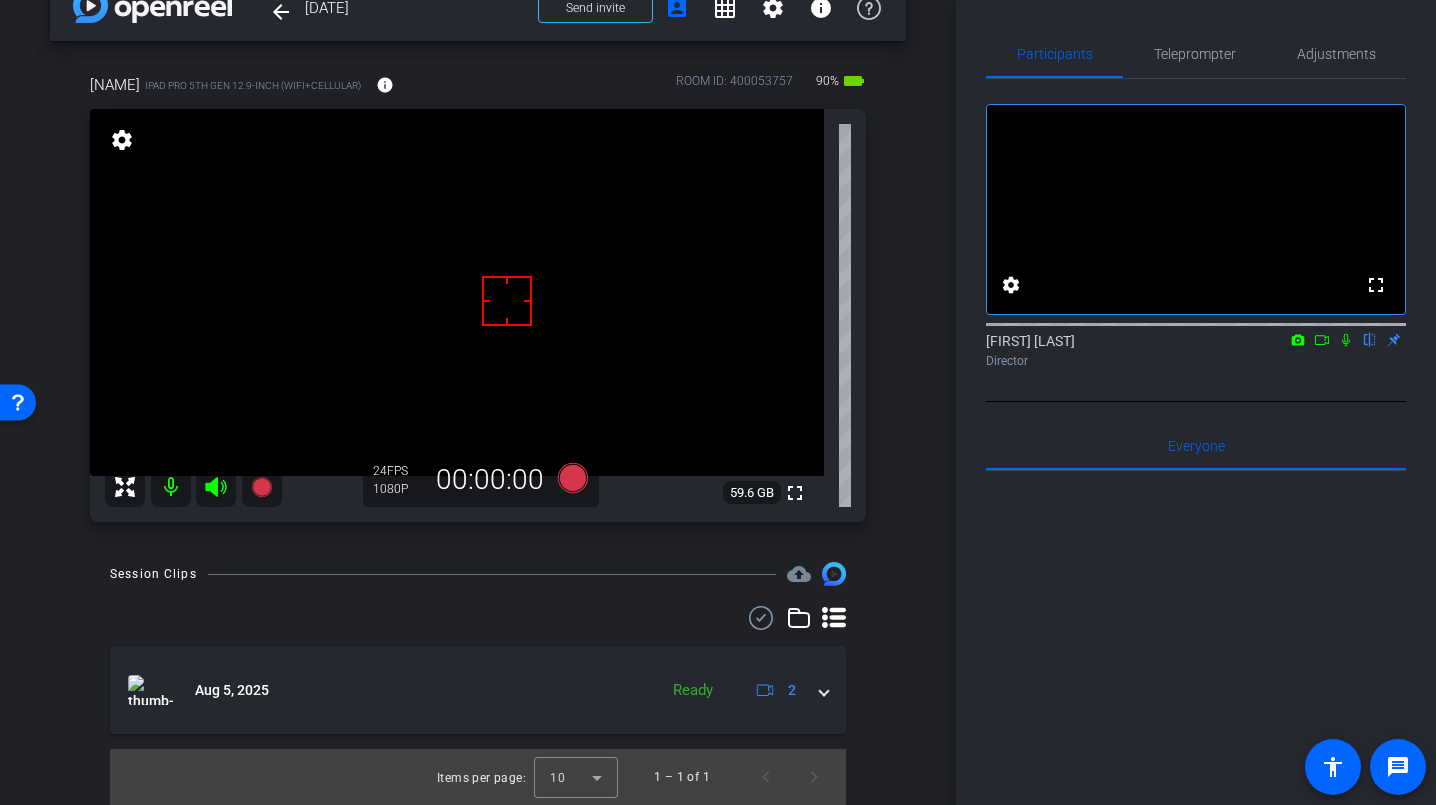 scroll, scrollTop: 0, scrollLeft: 0, axis: both 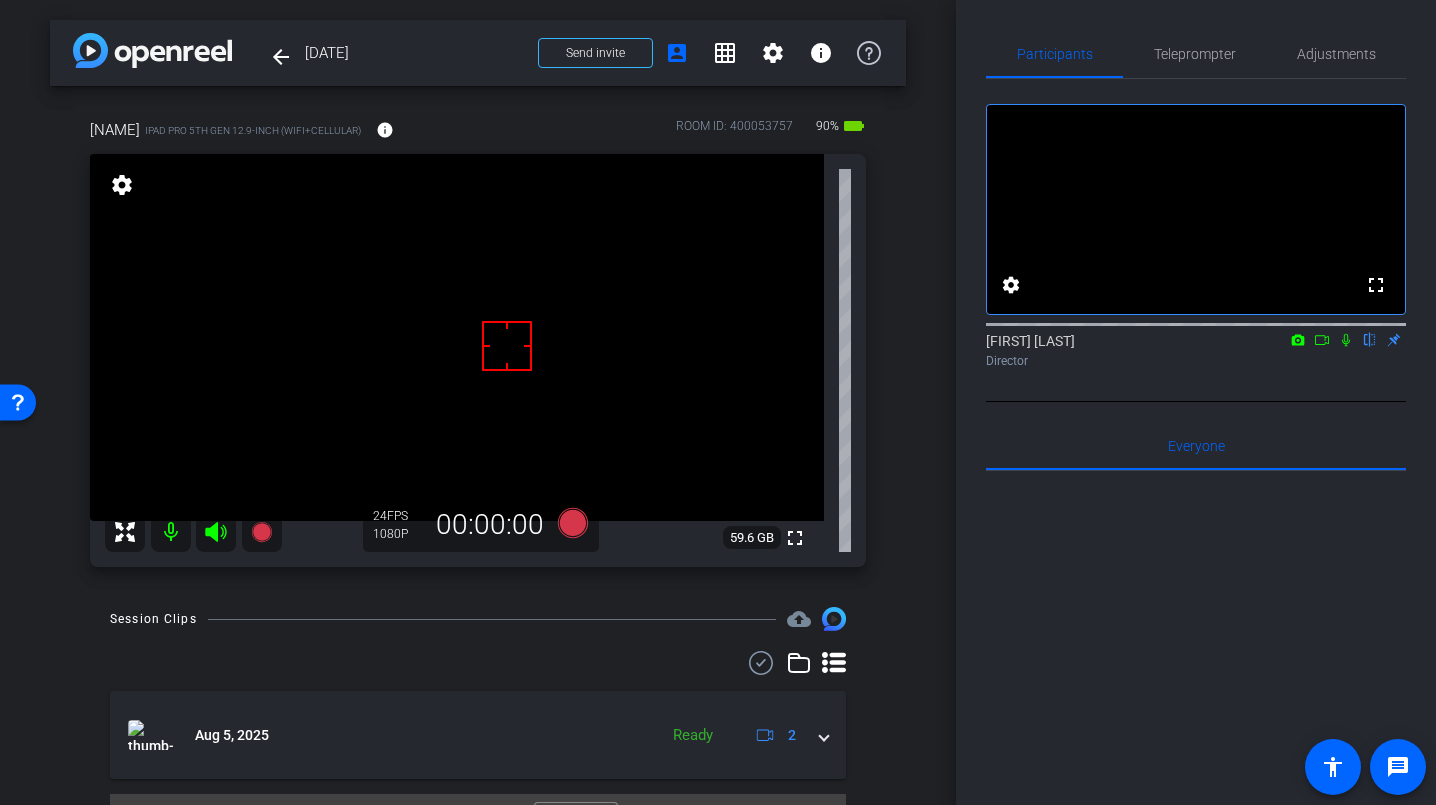 click on "arrow_back  August 2025   Back to project   Send invite  account_box grid_on settings info
Dave iPad Pro 5th Gen 12.9-inch (WiFi+Cellular) info ROOM ID: 400053757 90% battery_std fullscreen settings  59.6 GB
24 FPS  1080P   00:00:00
Session Clips   cloud_upload
Aug 5, 2025   Ready
2  Items per page:  10  1 – 1 of 1" at bounding box center [478, 402] 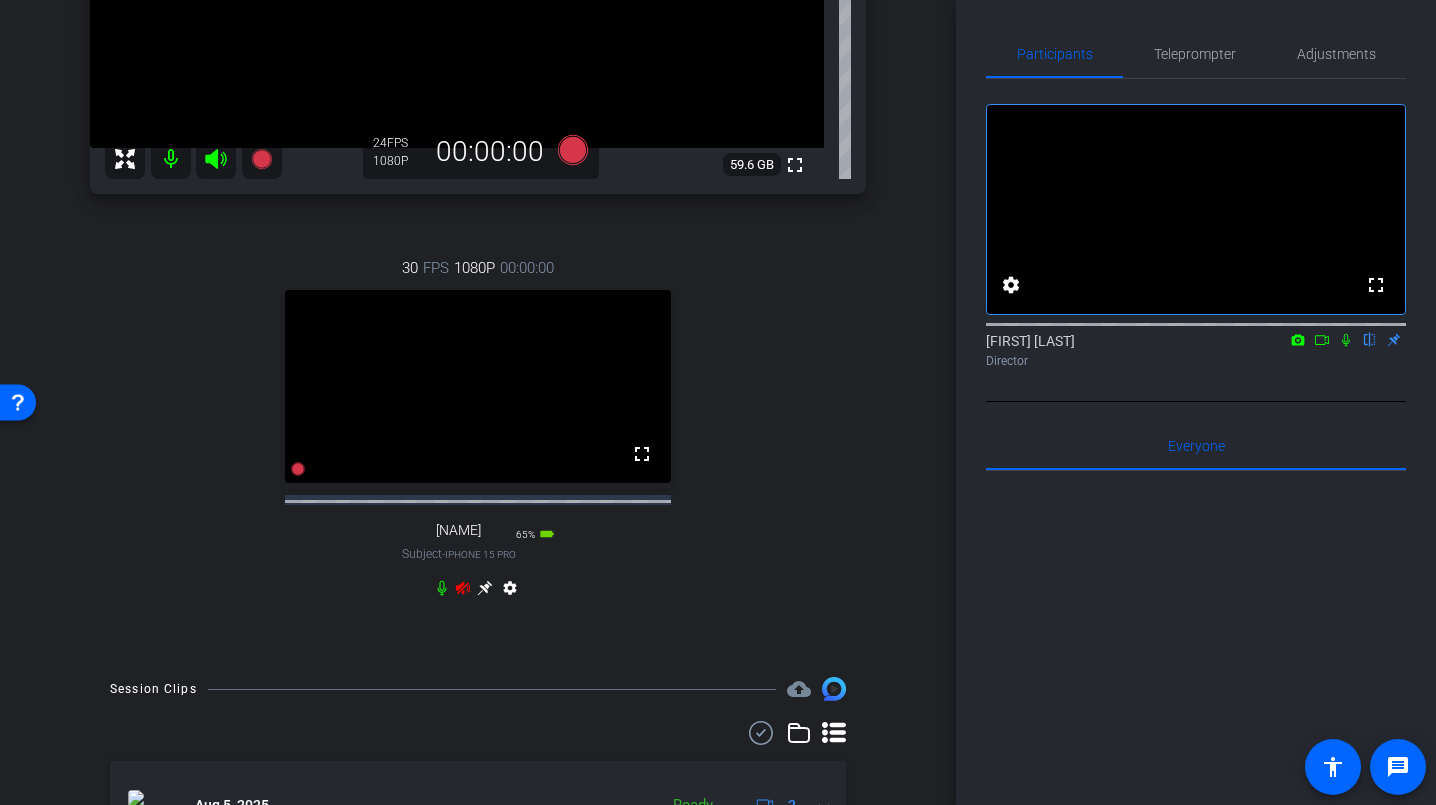 scroll, scrollTop: 378, scrollLeft: 0, axis: vertical 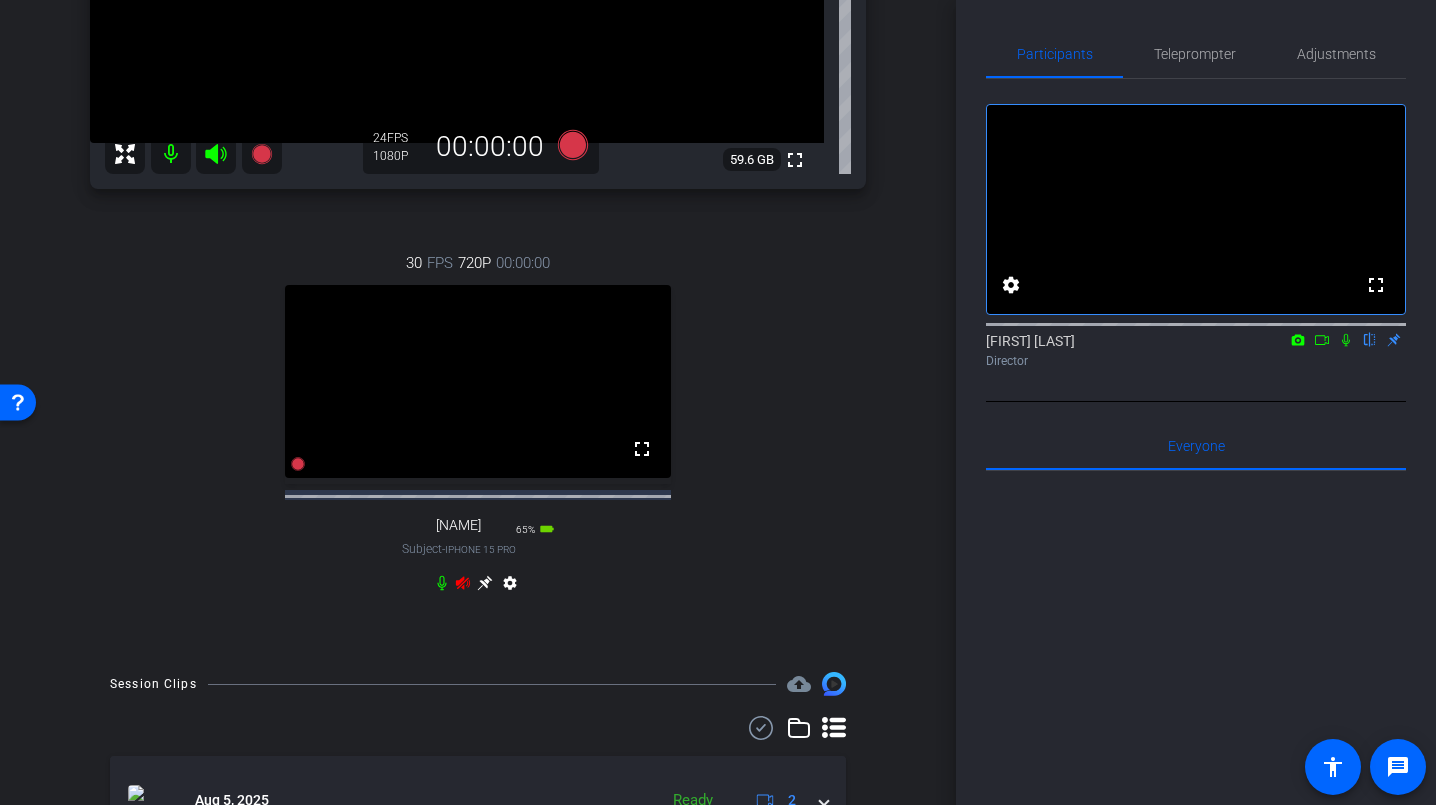 click 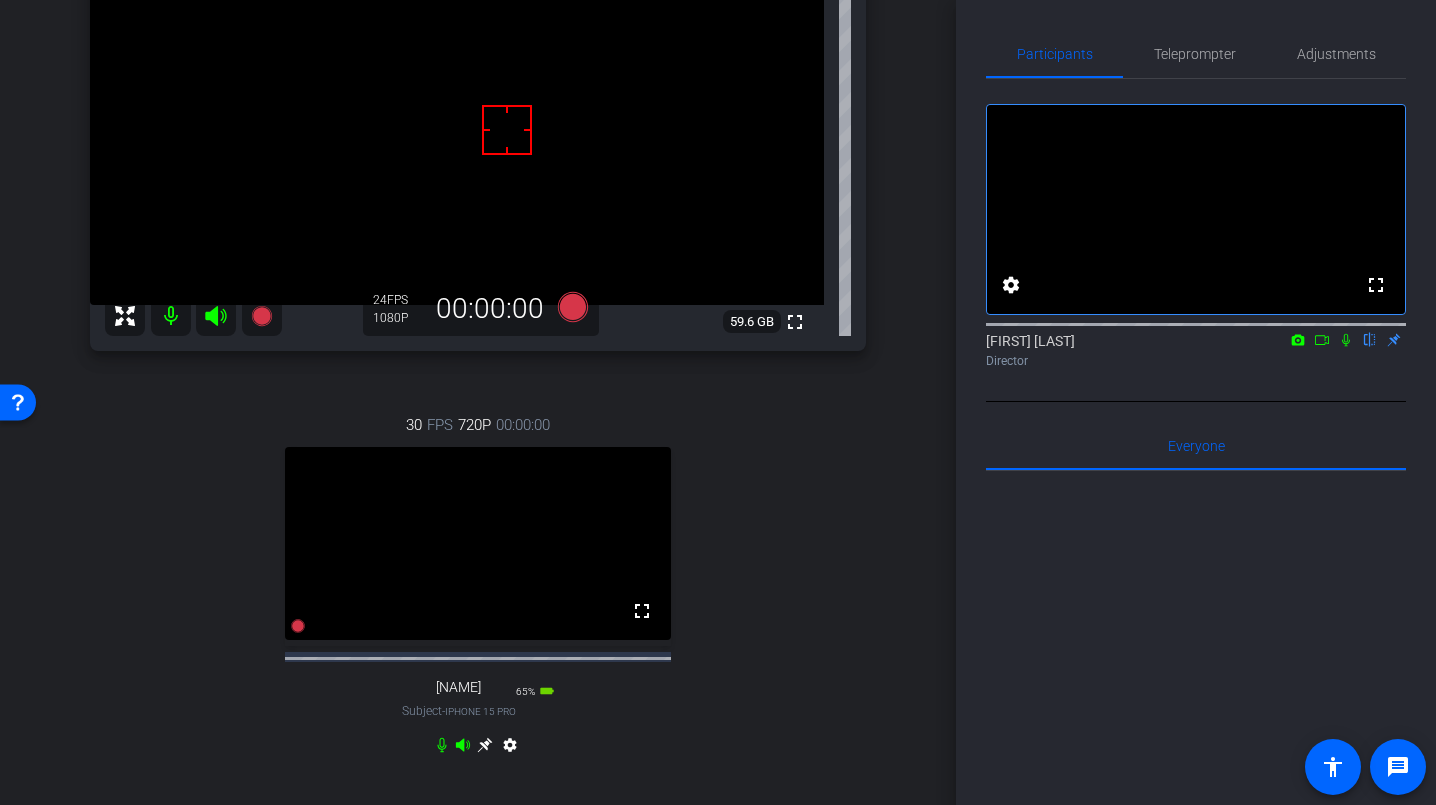 scroll, scrollTop: 190, scrollLeft: 0, axis: vertical 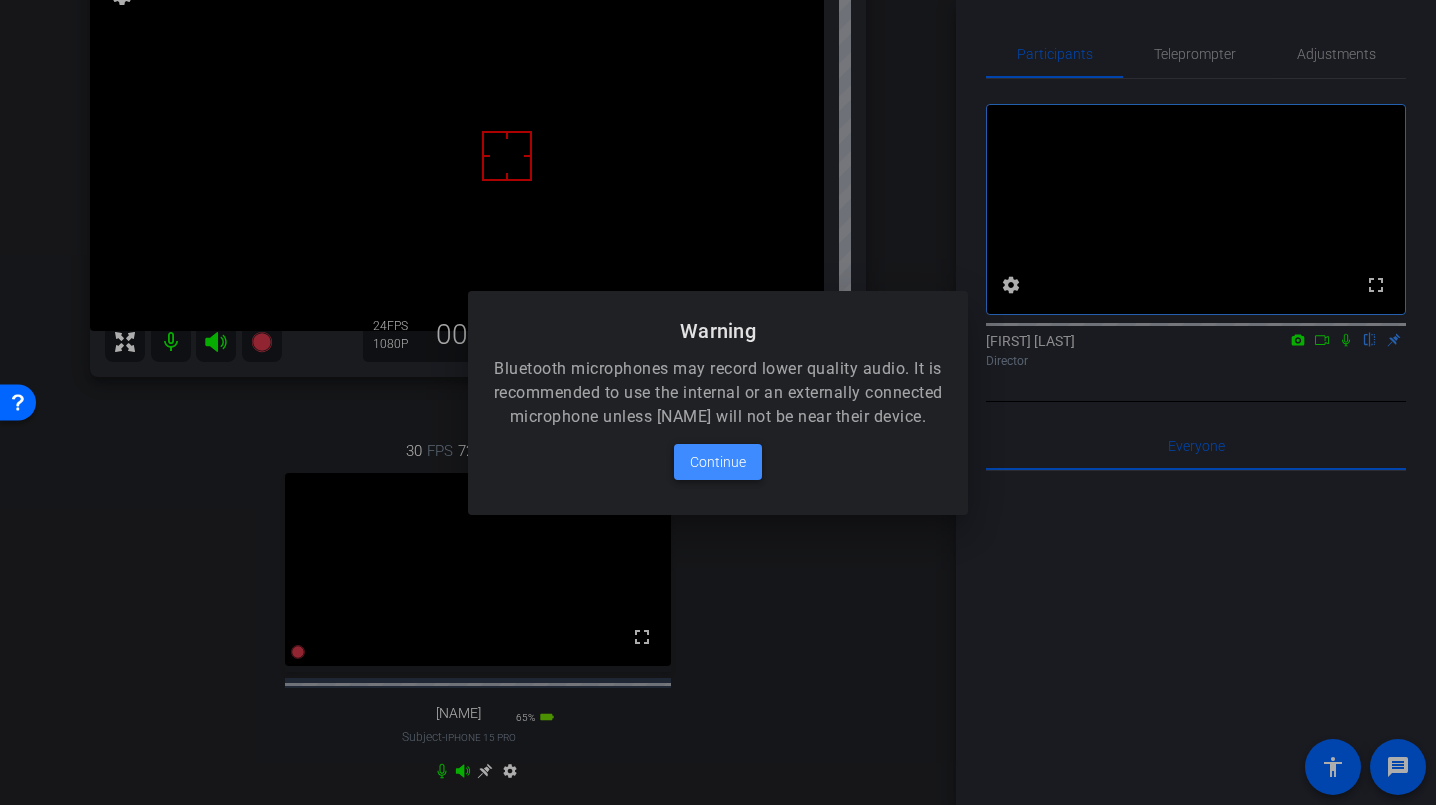 click at bounding box center [718, 462] 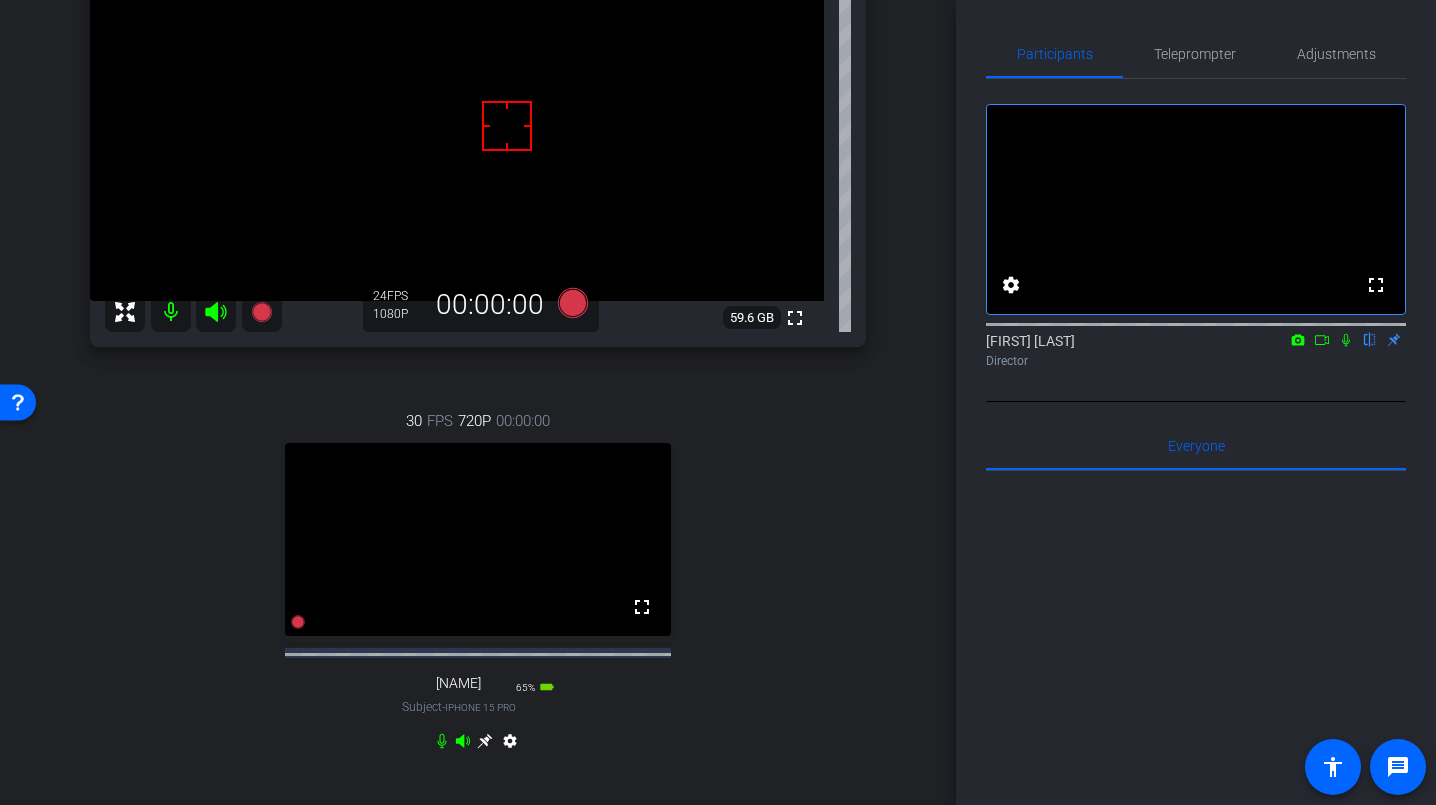 scroll, scrollTop: 185, scrollLeft: 0, axis: vertical 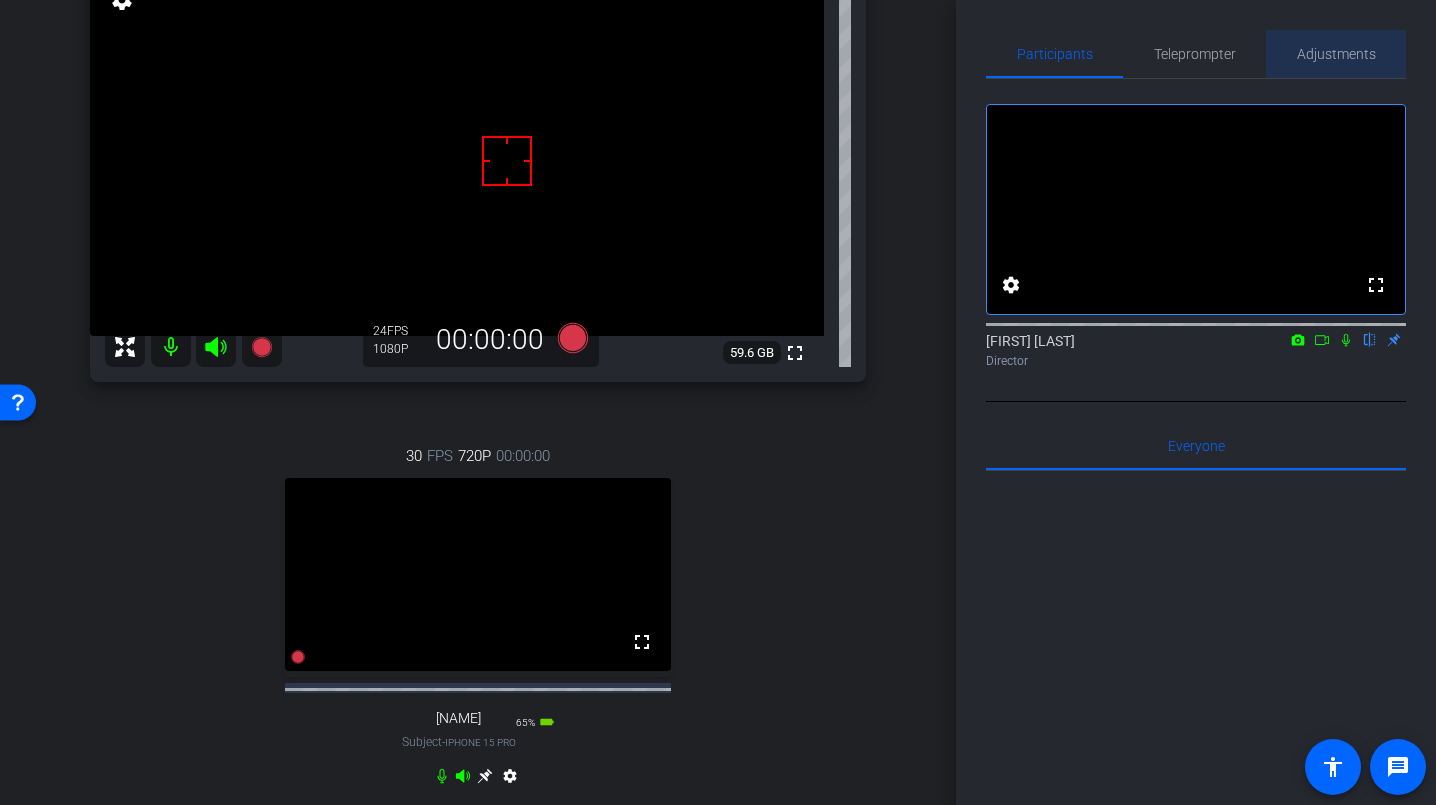click on "Adjustments" at bounding box center (1336, 54) 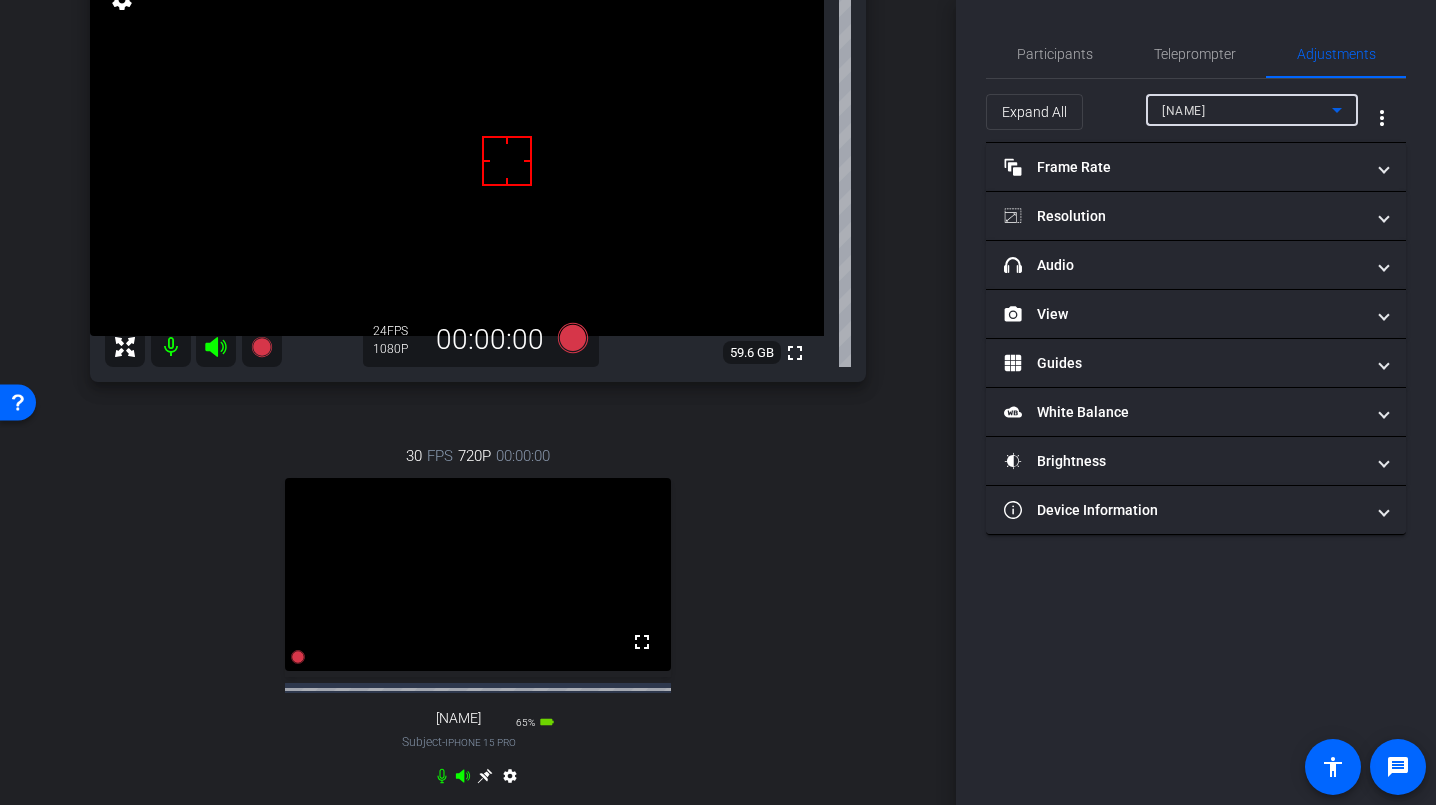 click on "Dave" at bounding box center (1247, 110) 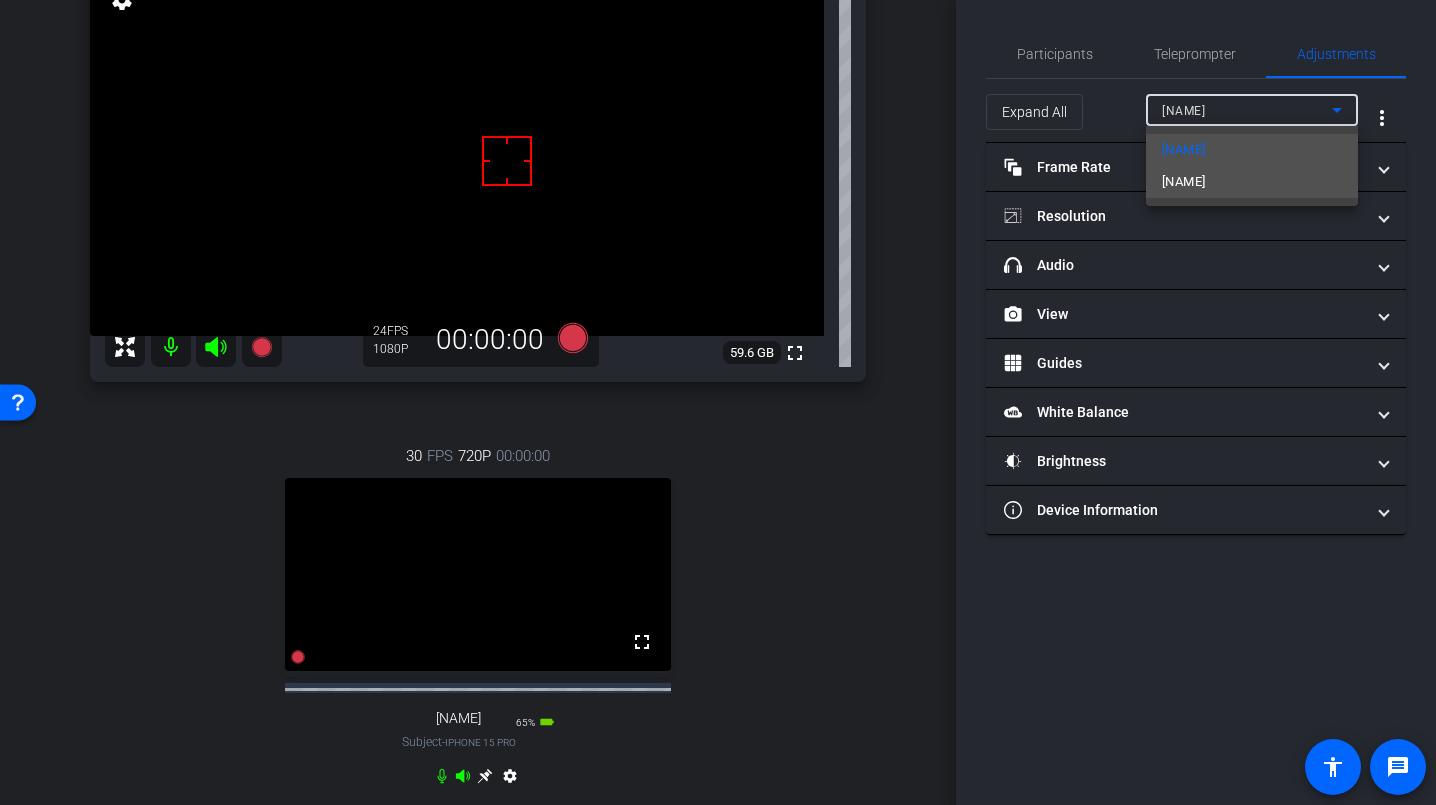 click on "stu" at bounding box center (1183, 182) 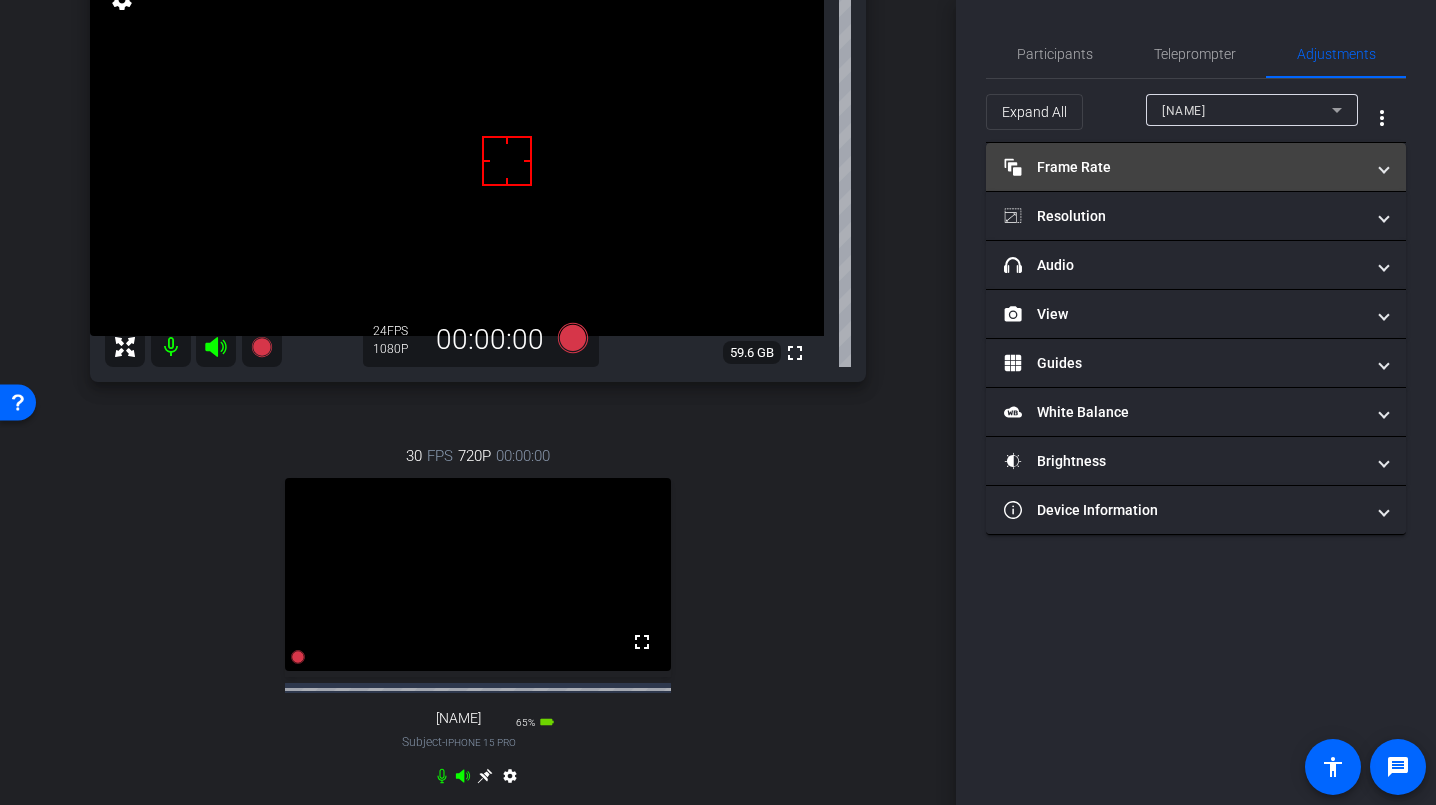 click on "Frame Rate
Frame Rate" at bounding box center [1184, 167] 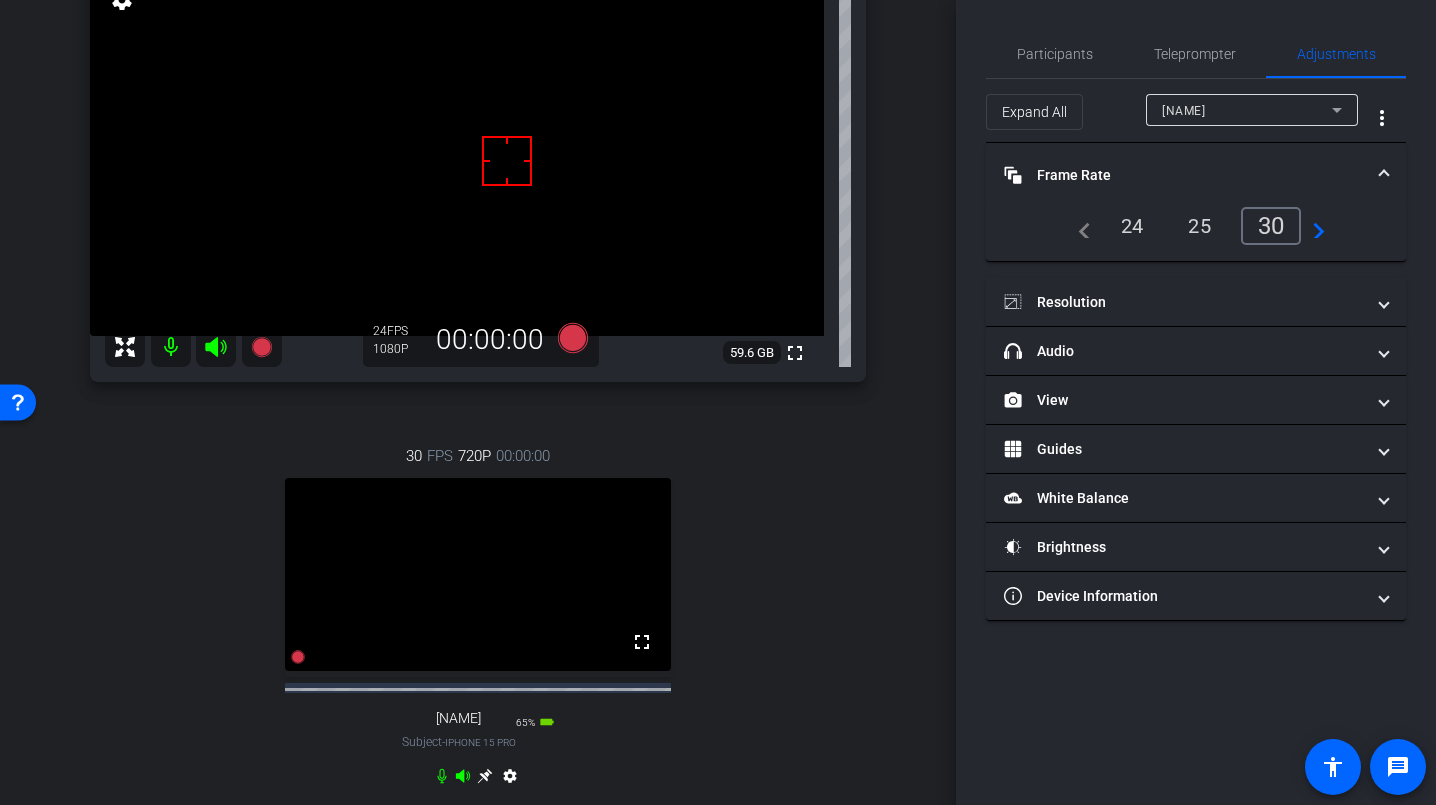 click on "24" at bounding box center (1132, 226) 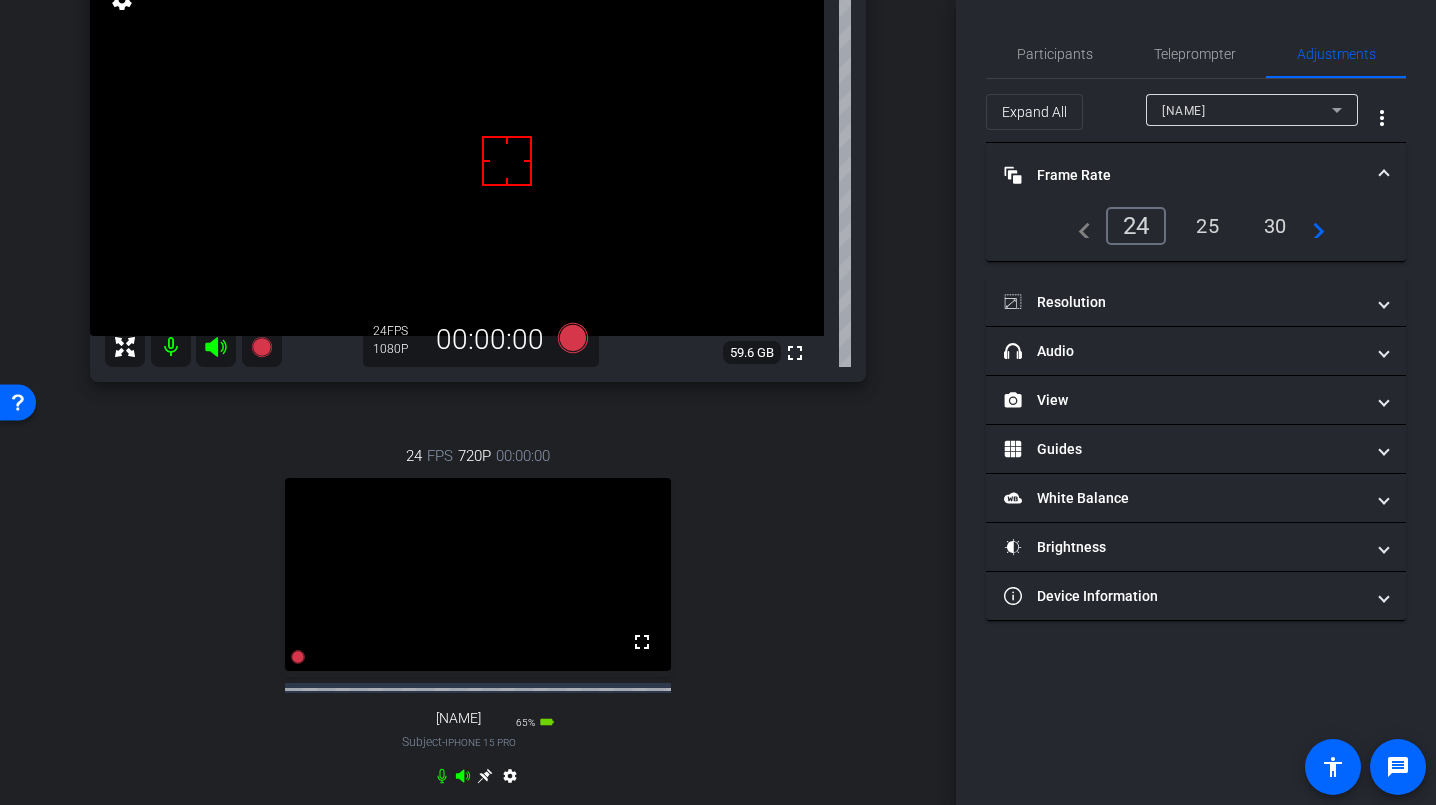 click on "Frame Rate
Frame Rate" at bounding box center (1184, 175) 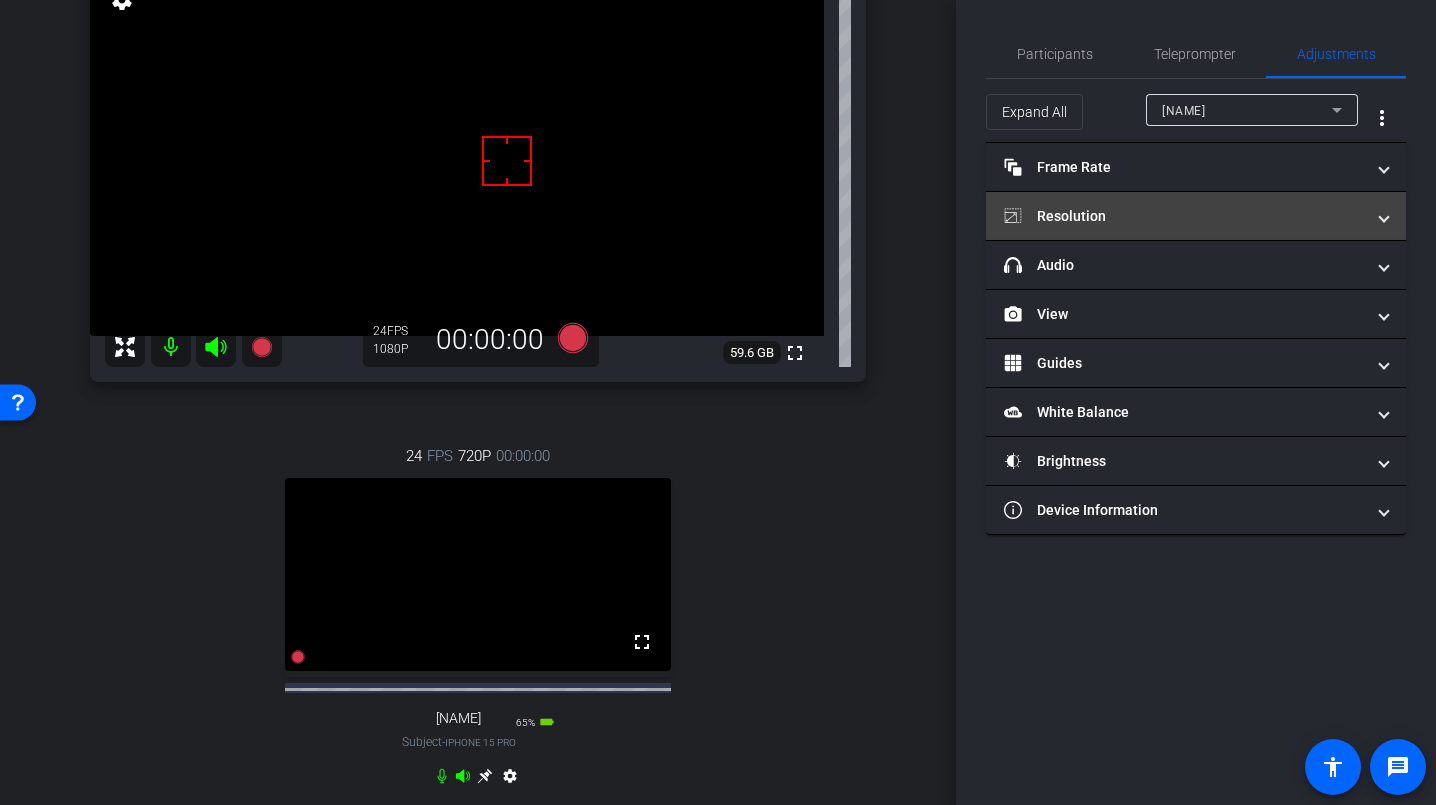 click on "Resolution" at bounding box center (1184, 216) 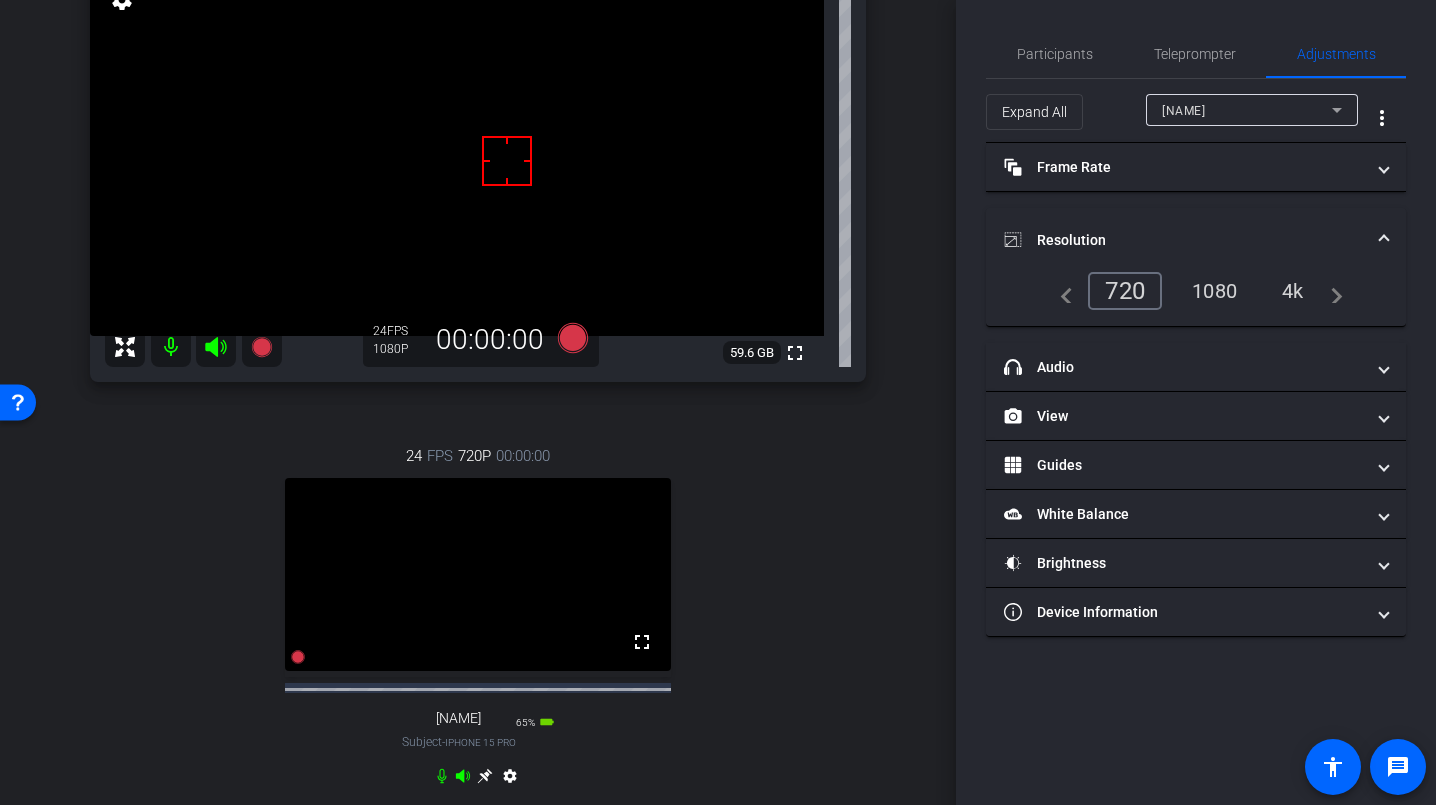 click on "1080" at bounding box center [1214, 291] 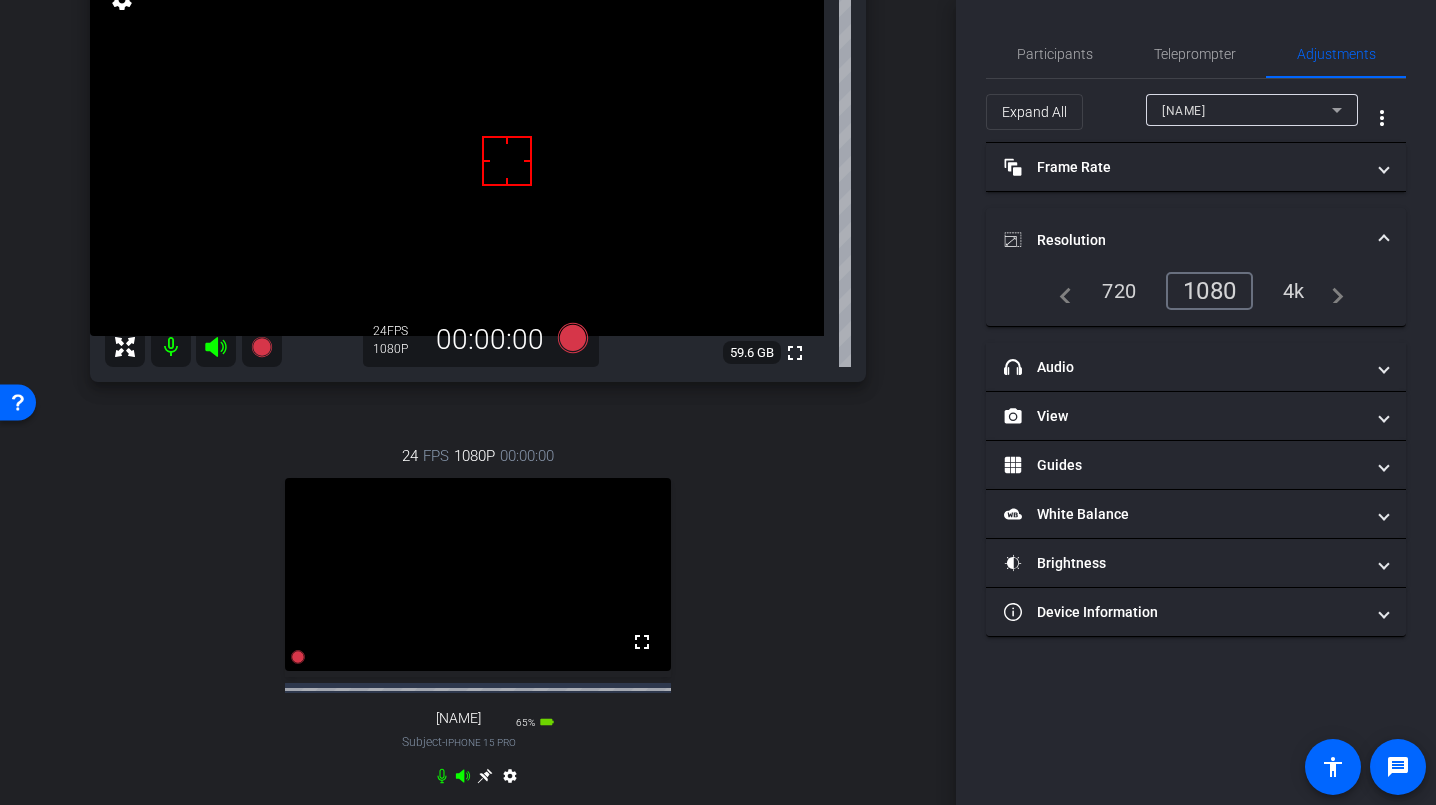 click on "Resolution" at bounding box center (1196, 240) 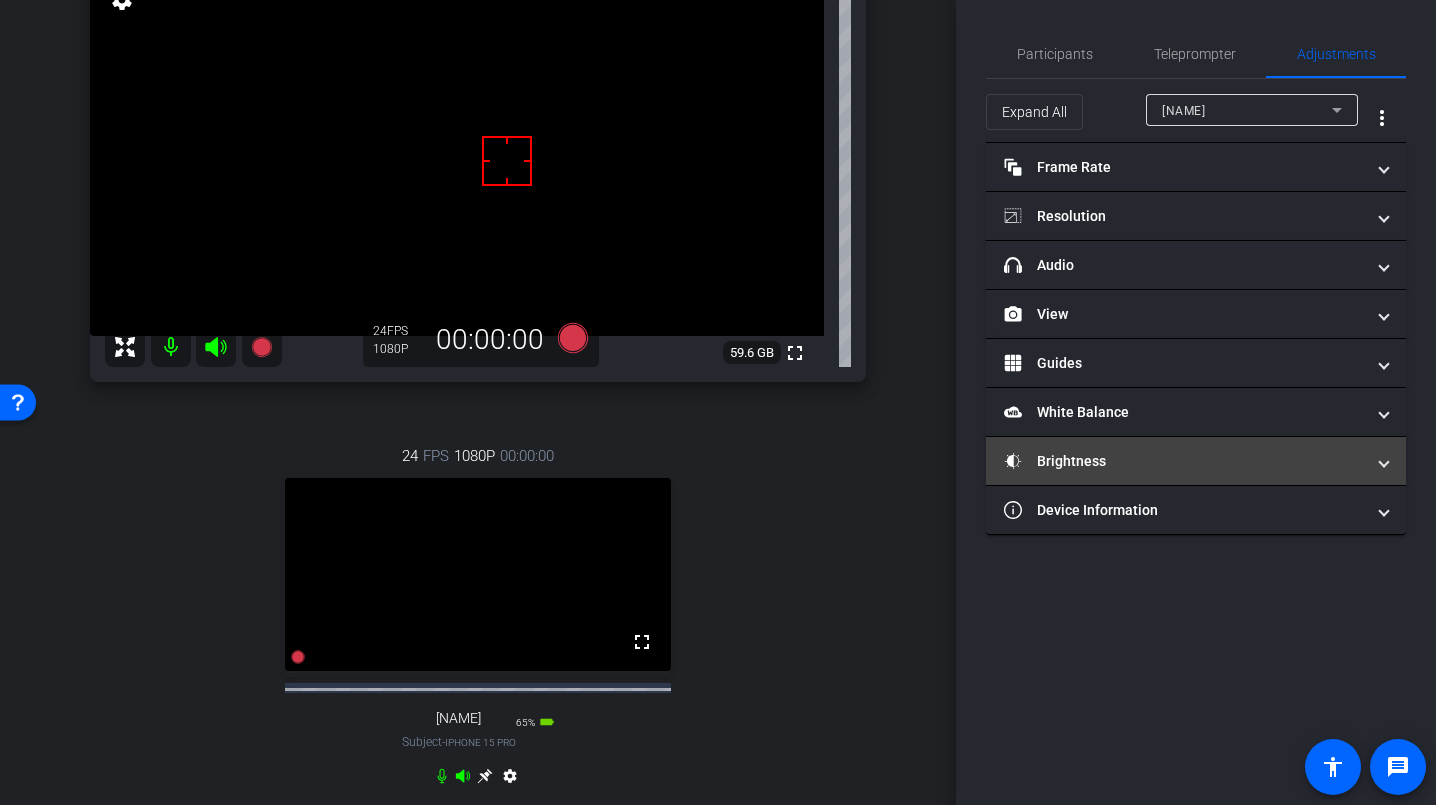 click on "Brightness" at bounding box center [1184, 461] 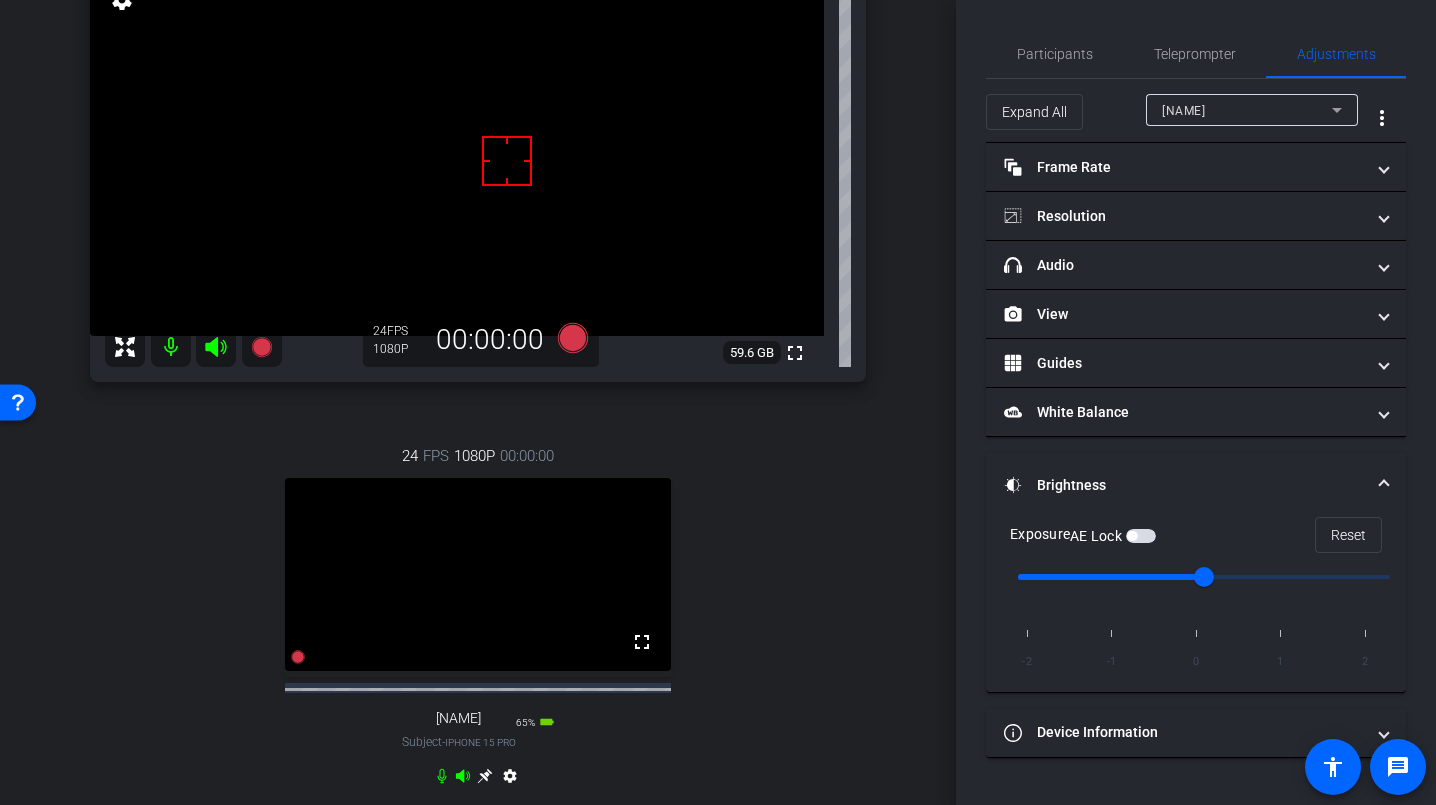 click 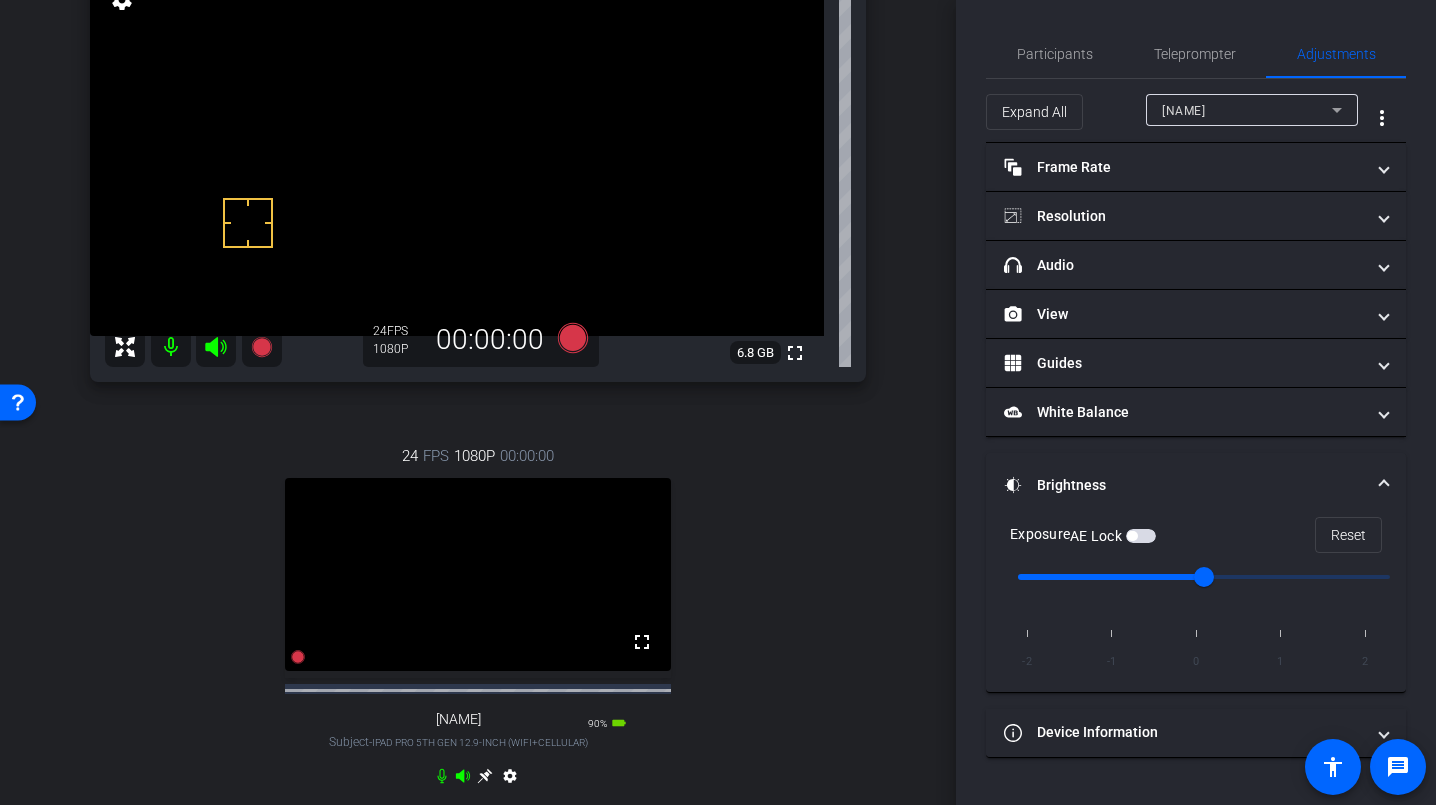 click on "AE Lock" at bounding box center (1113, 536) 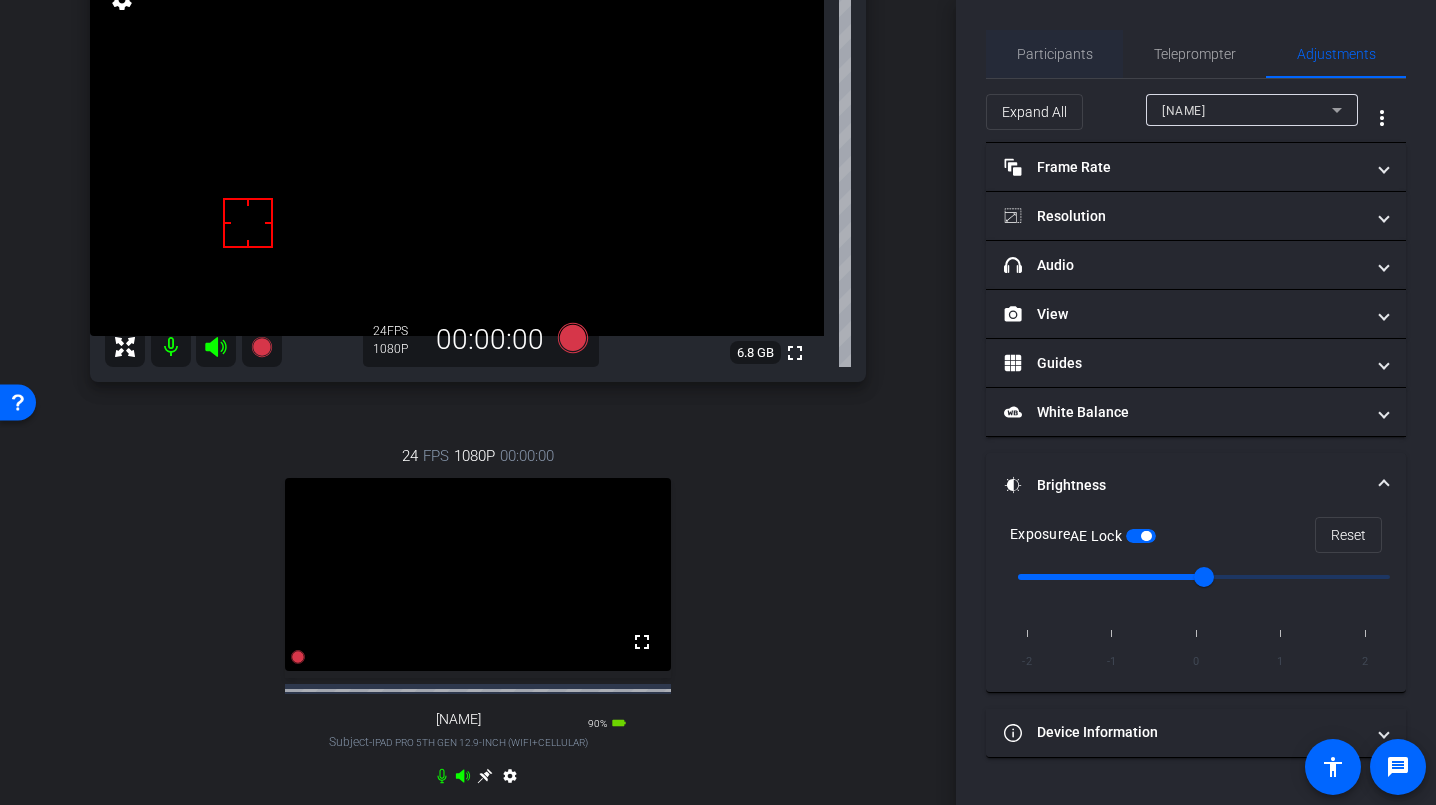 click on "Participants" at bounding box center (1055, 54) 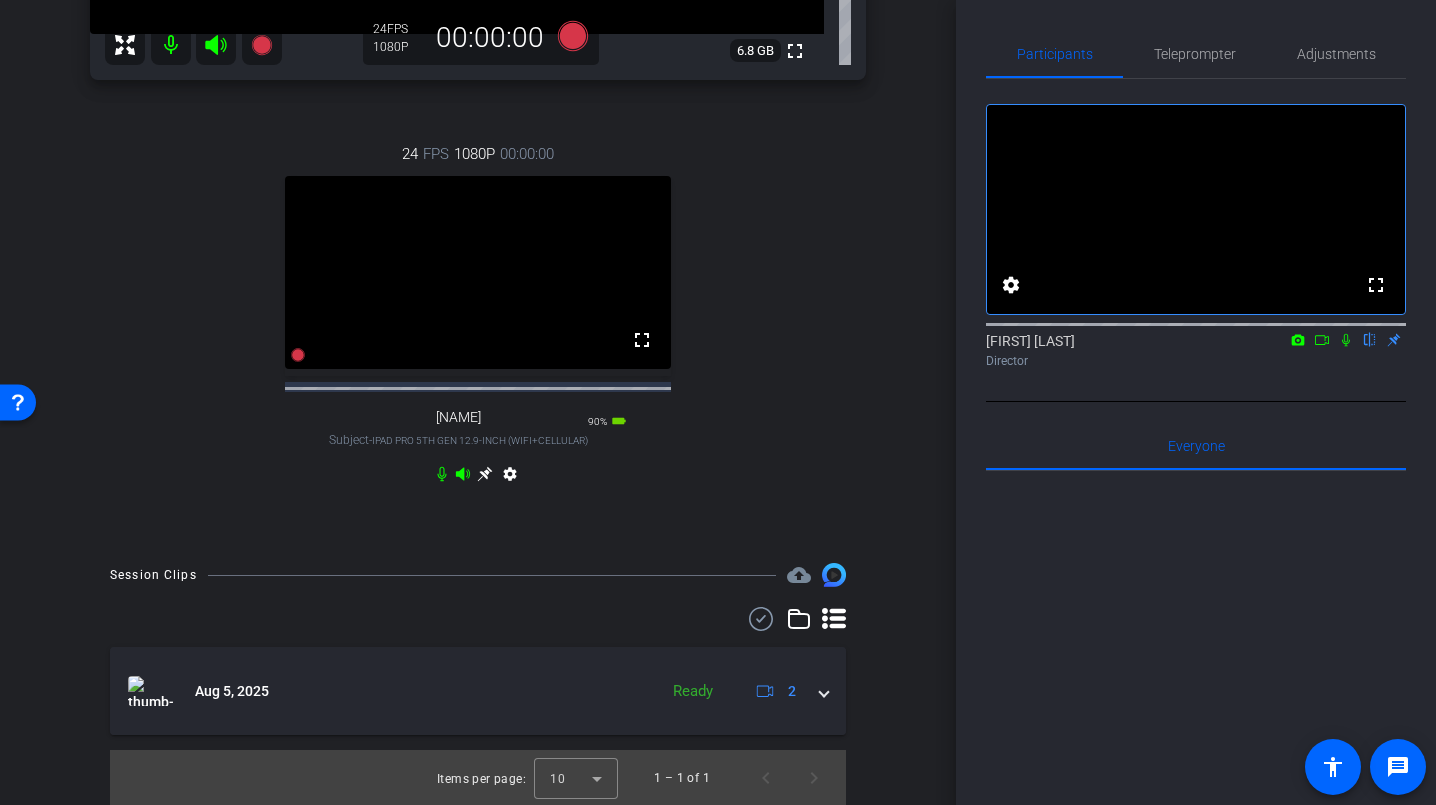 scroll, scrollTop: 506, scrollLeft: 0, axis: vertical 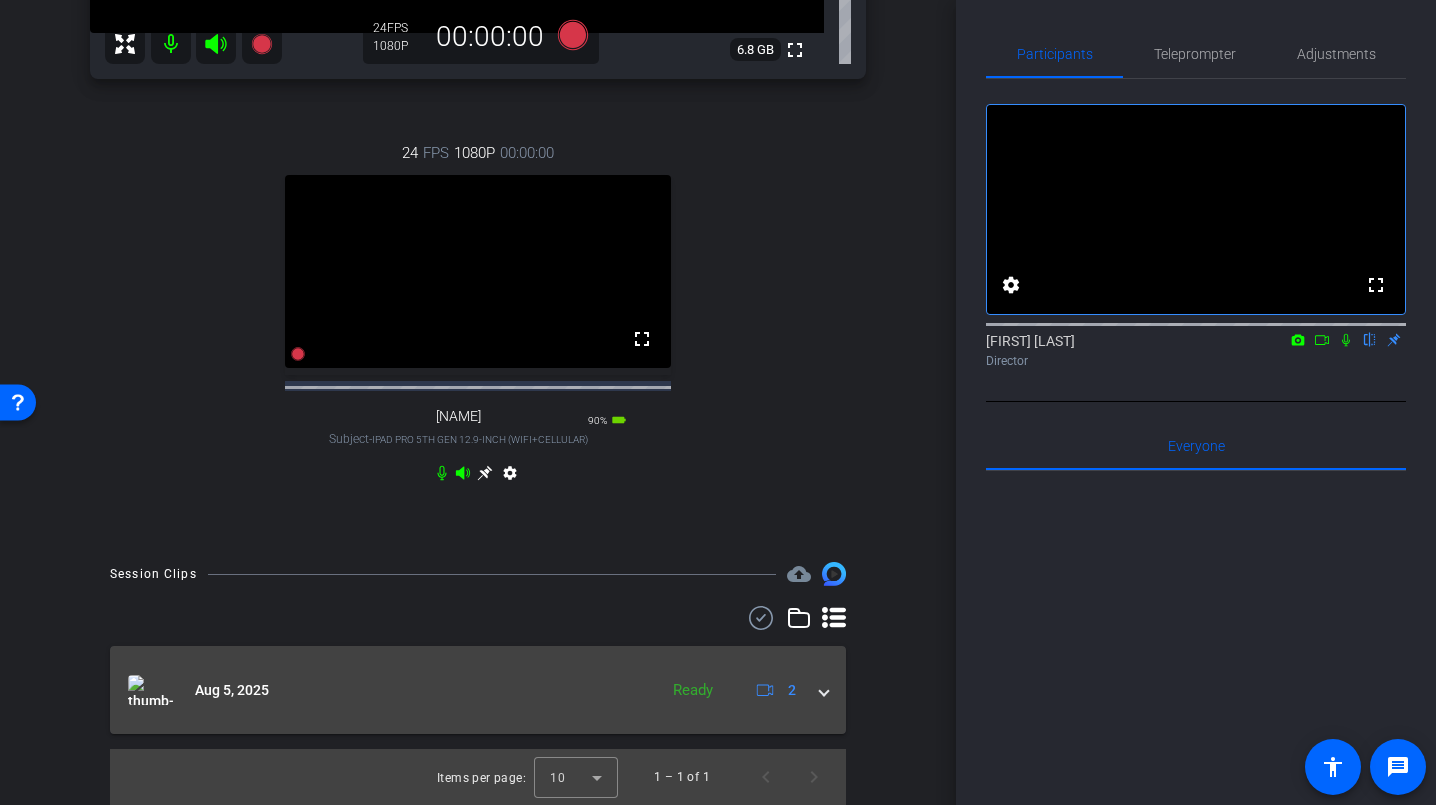 click at bounding box center (824, 690) 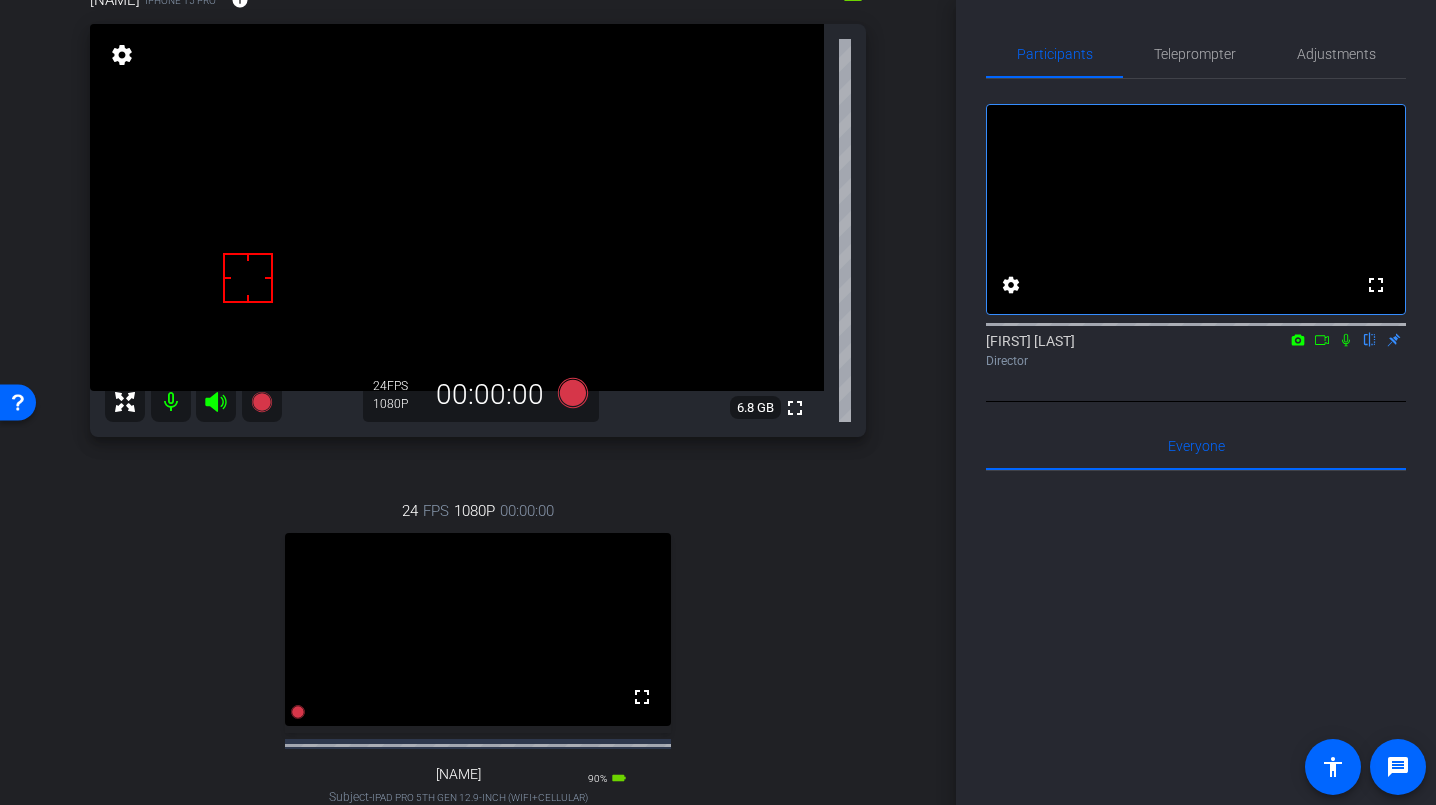 scroll, scrollTop: 126, scrollLeft: 0, axis: vertical 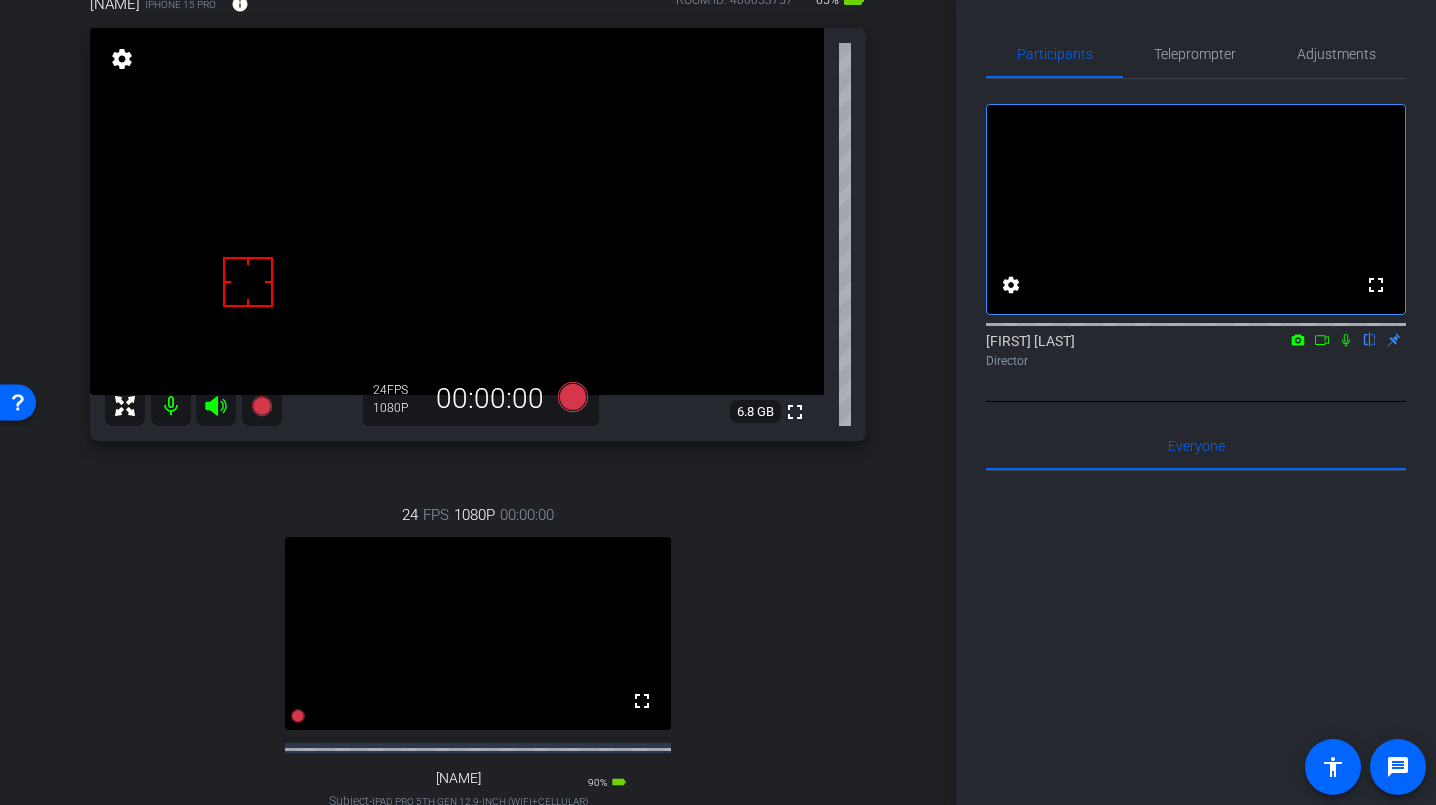 click 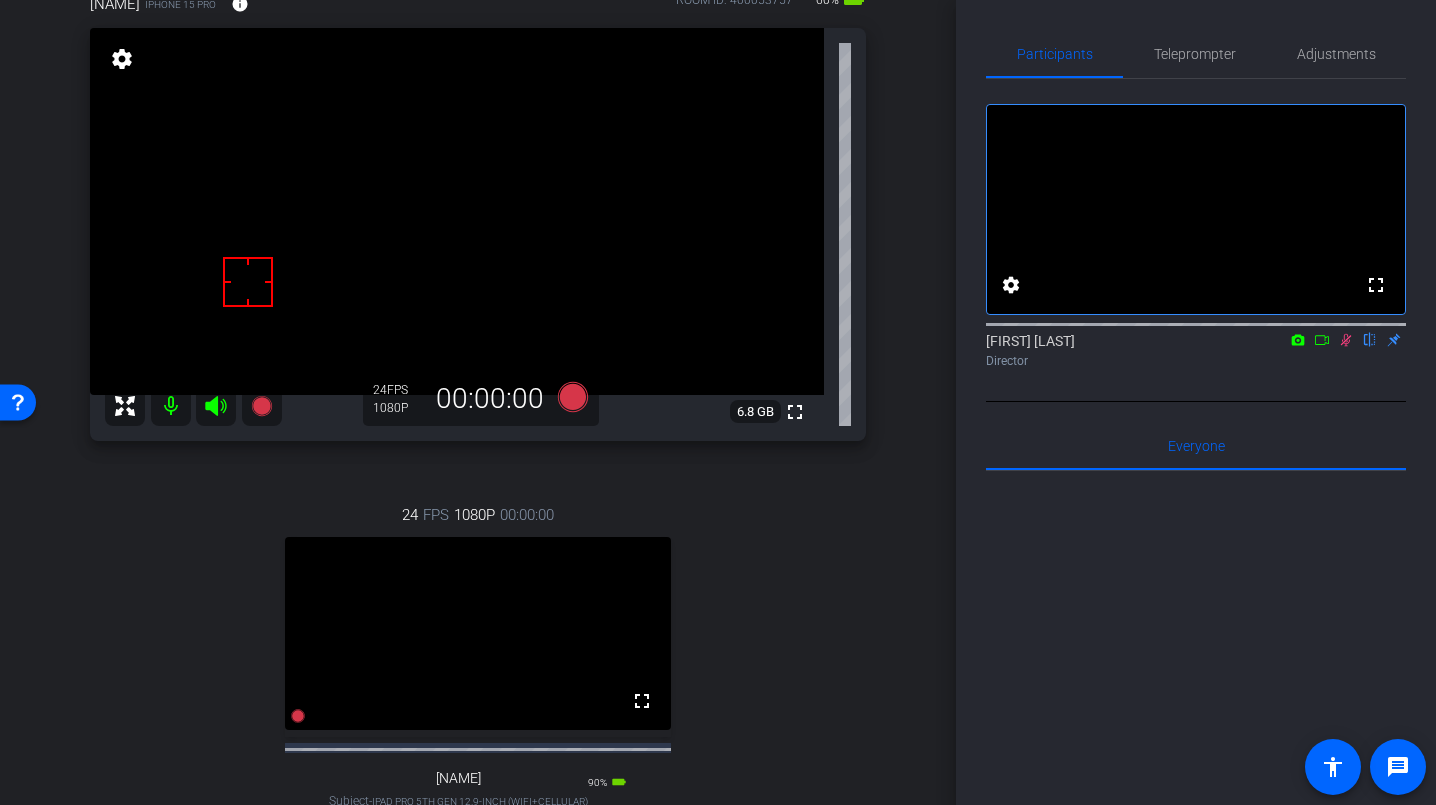 click 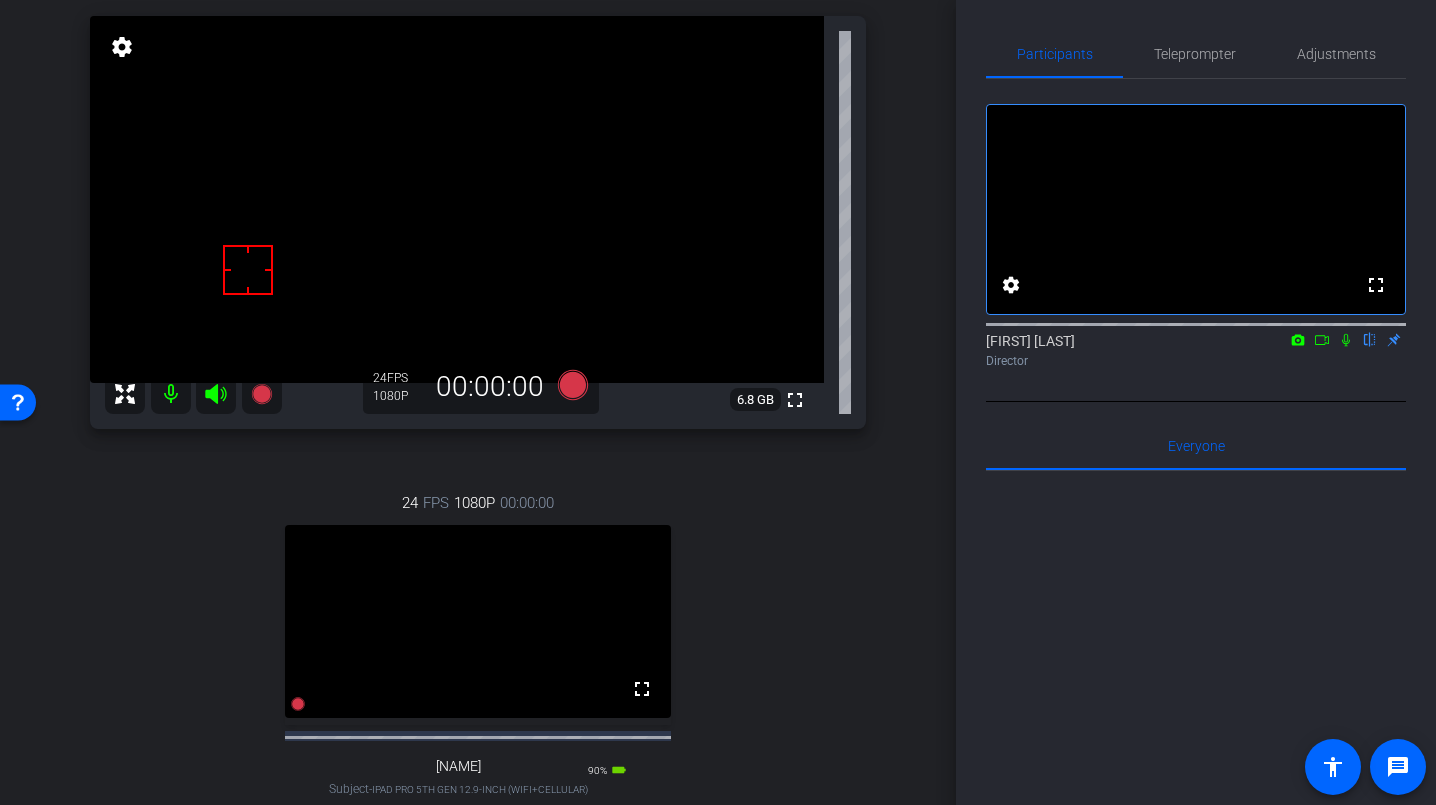 scroll, scrollTop: 136, scrollLeft: 0, axis: vertical 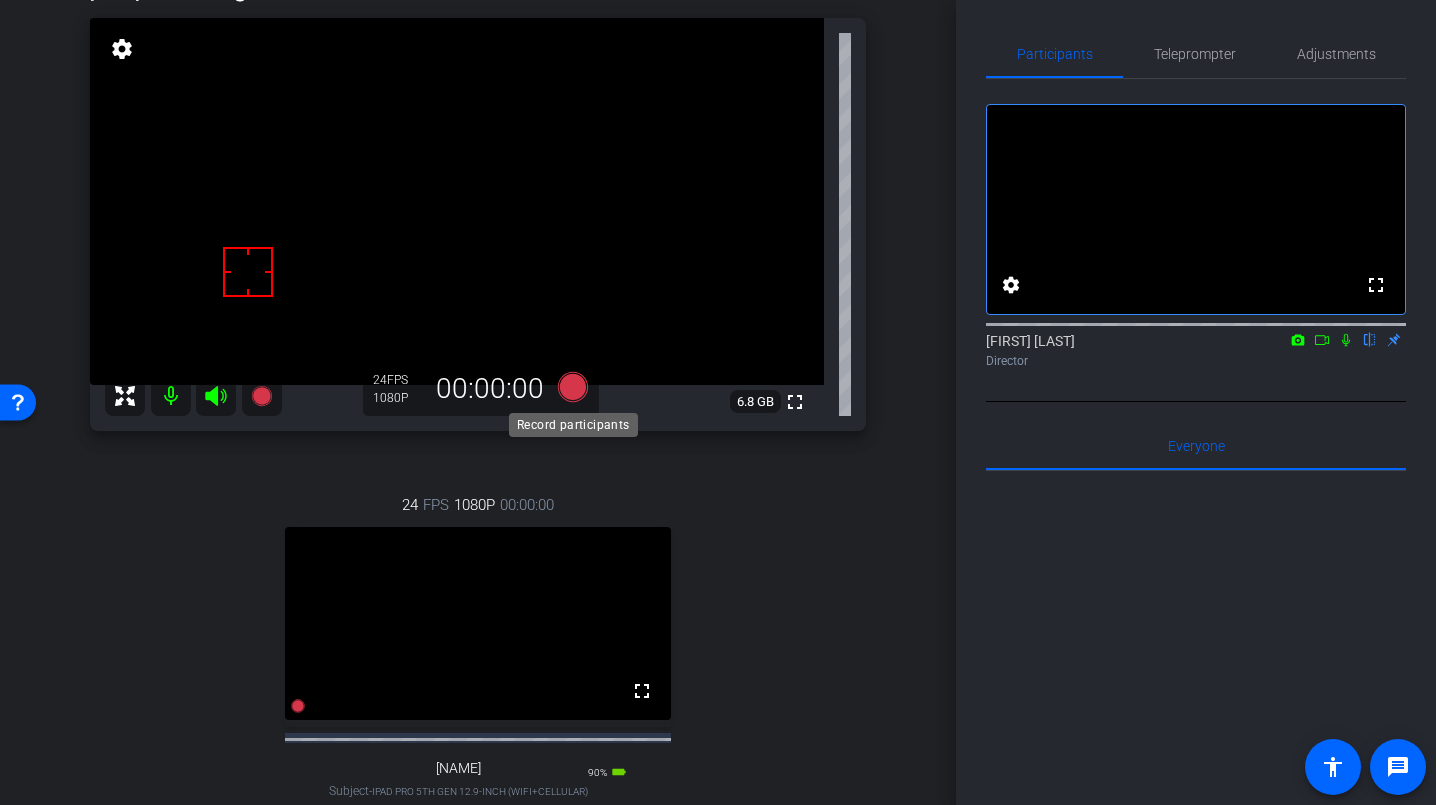 click 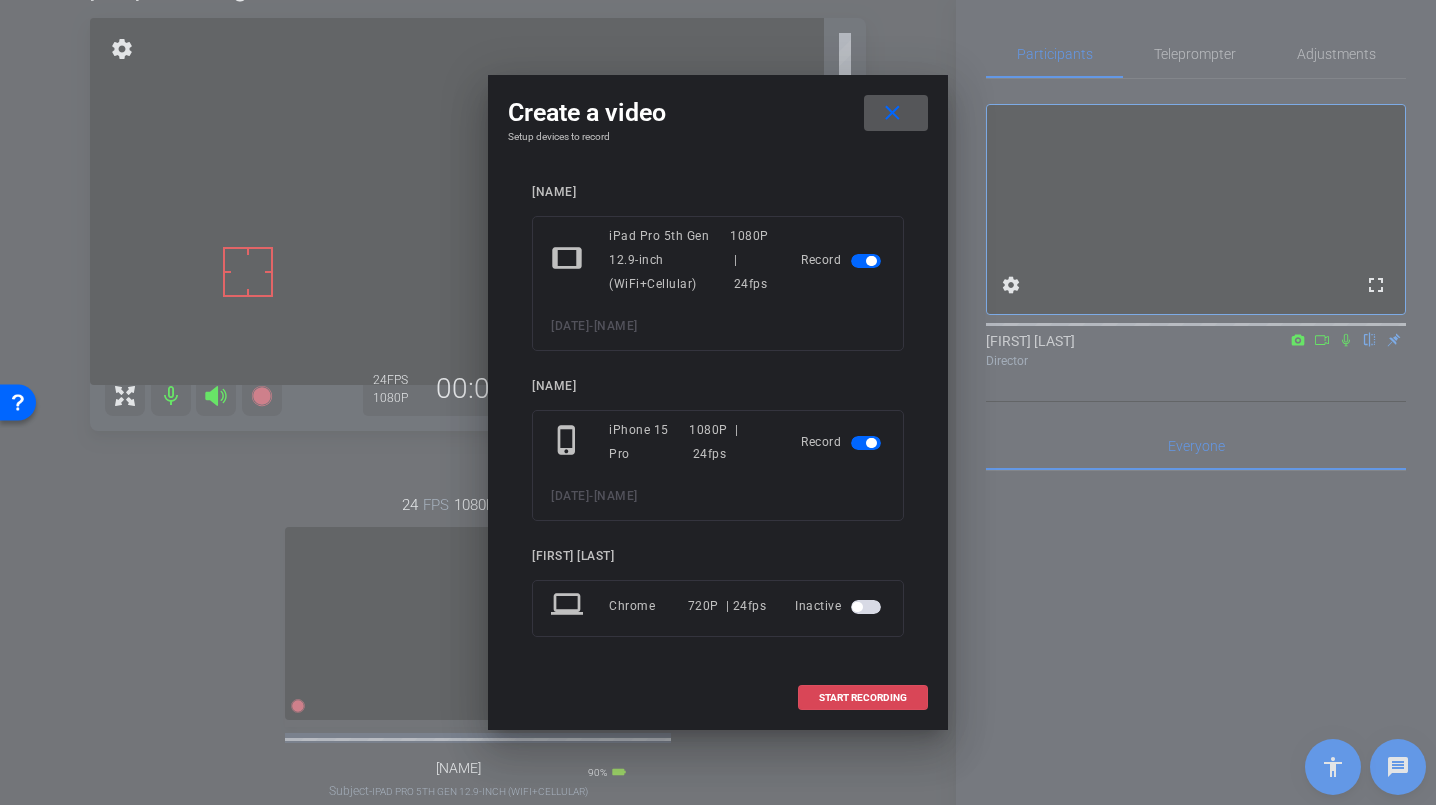 click on "START RECORDING" at bounding box center (863, 698) 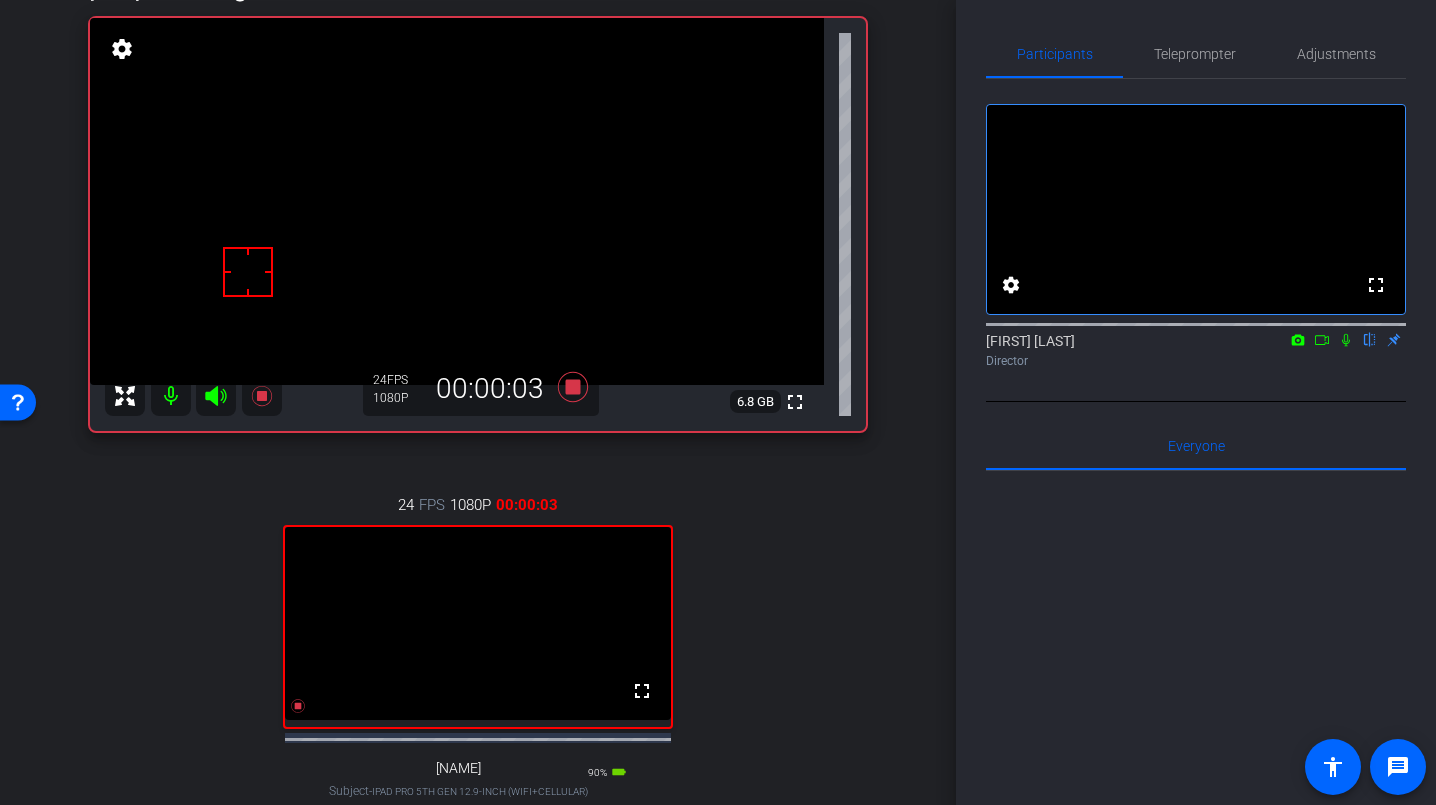 click 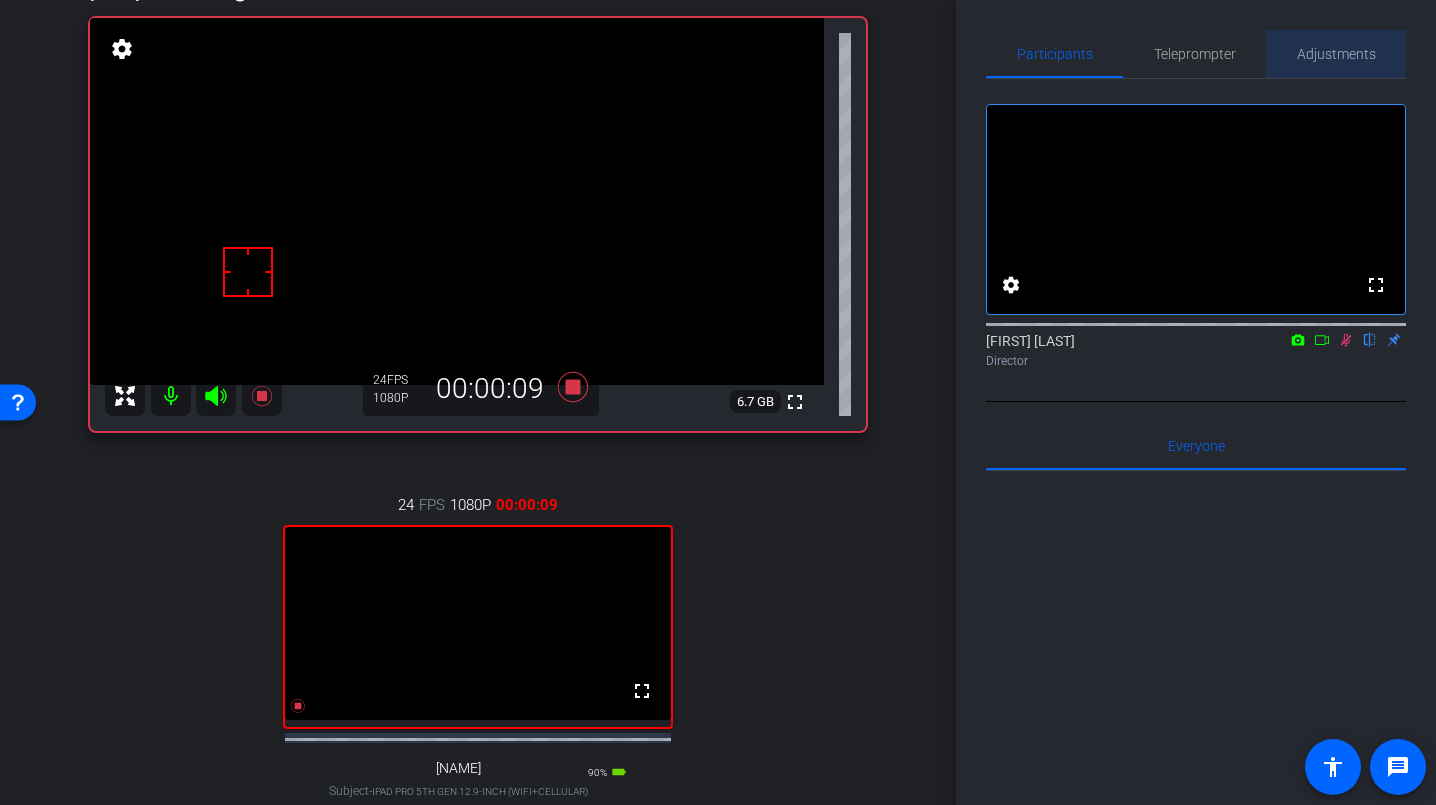click on "Adjustments" at bounding box center [1336, 54] 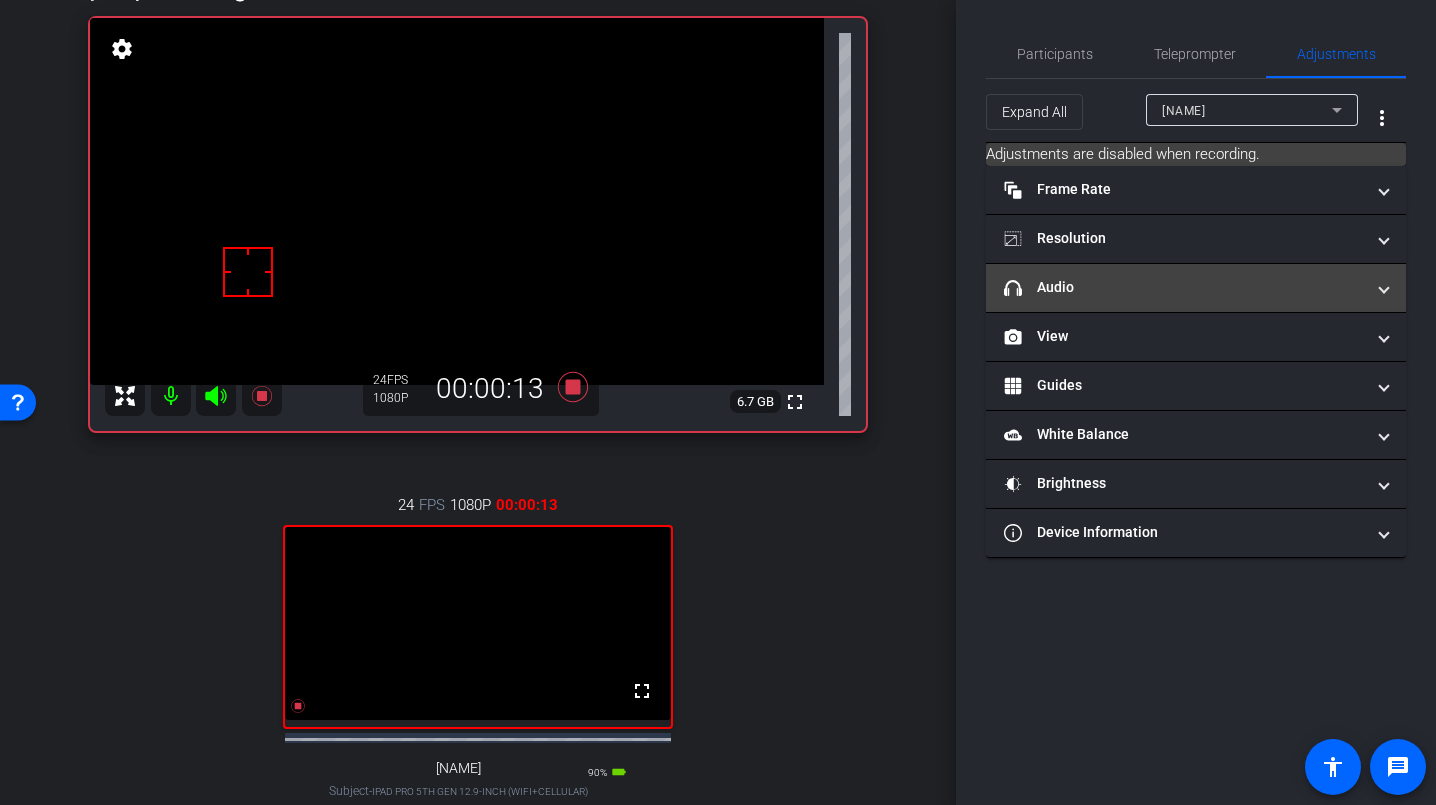 click on "headphone icon
Audio" at bounding box center (1184, 287) 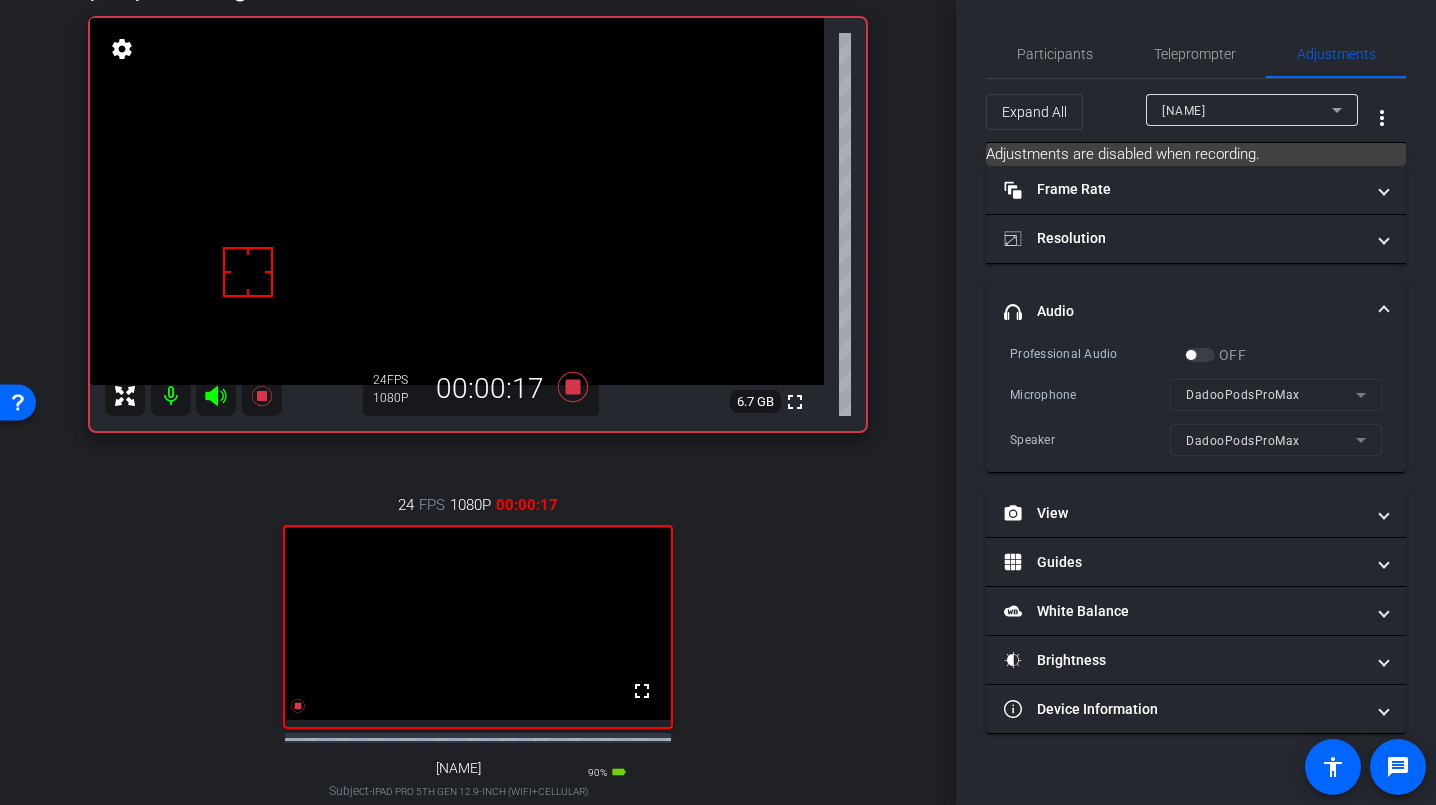 click on "headphone icon
Audio" at bounding box center (1196, 312) 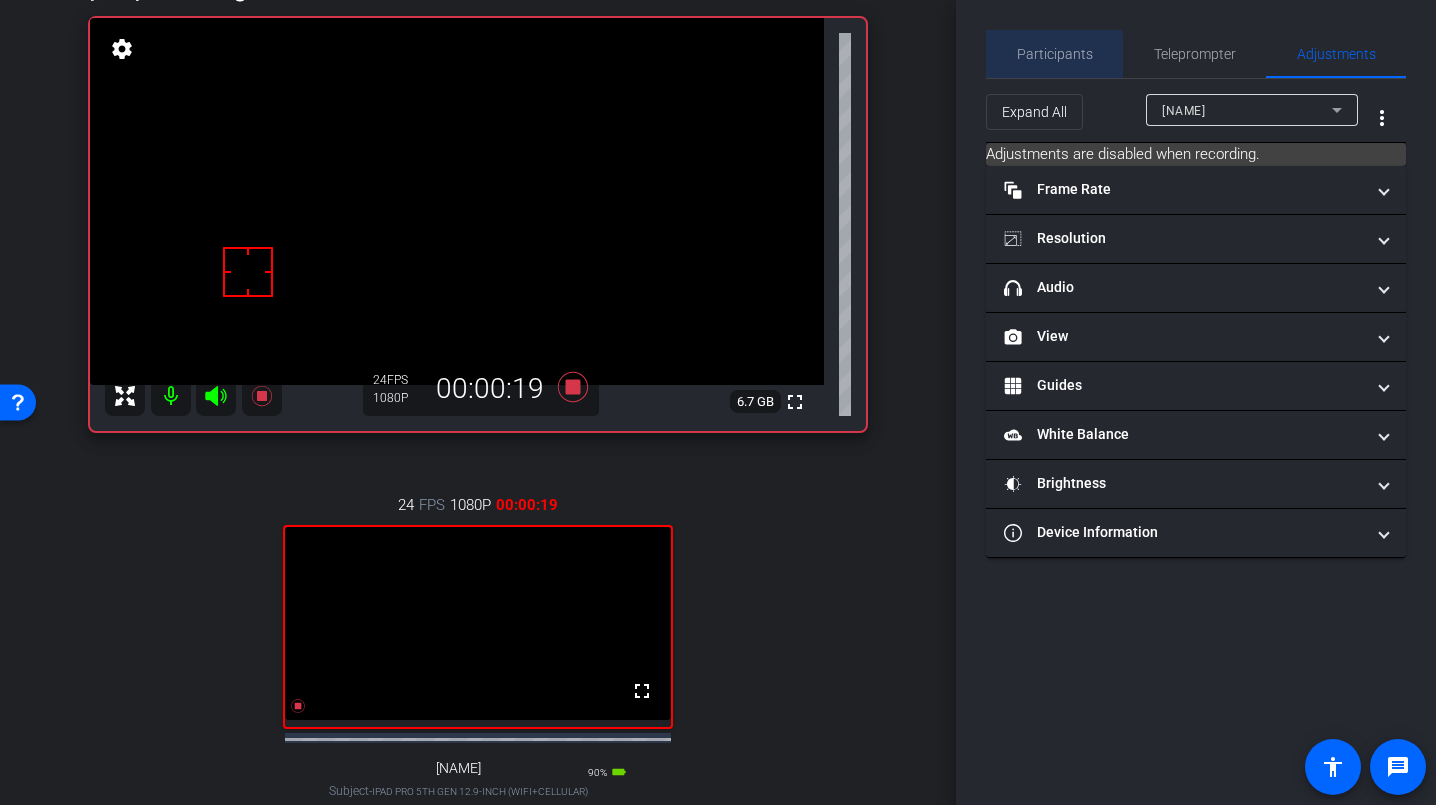 click on "Participants" at bounding box center (1055, 54) 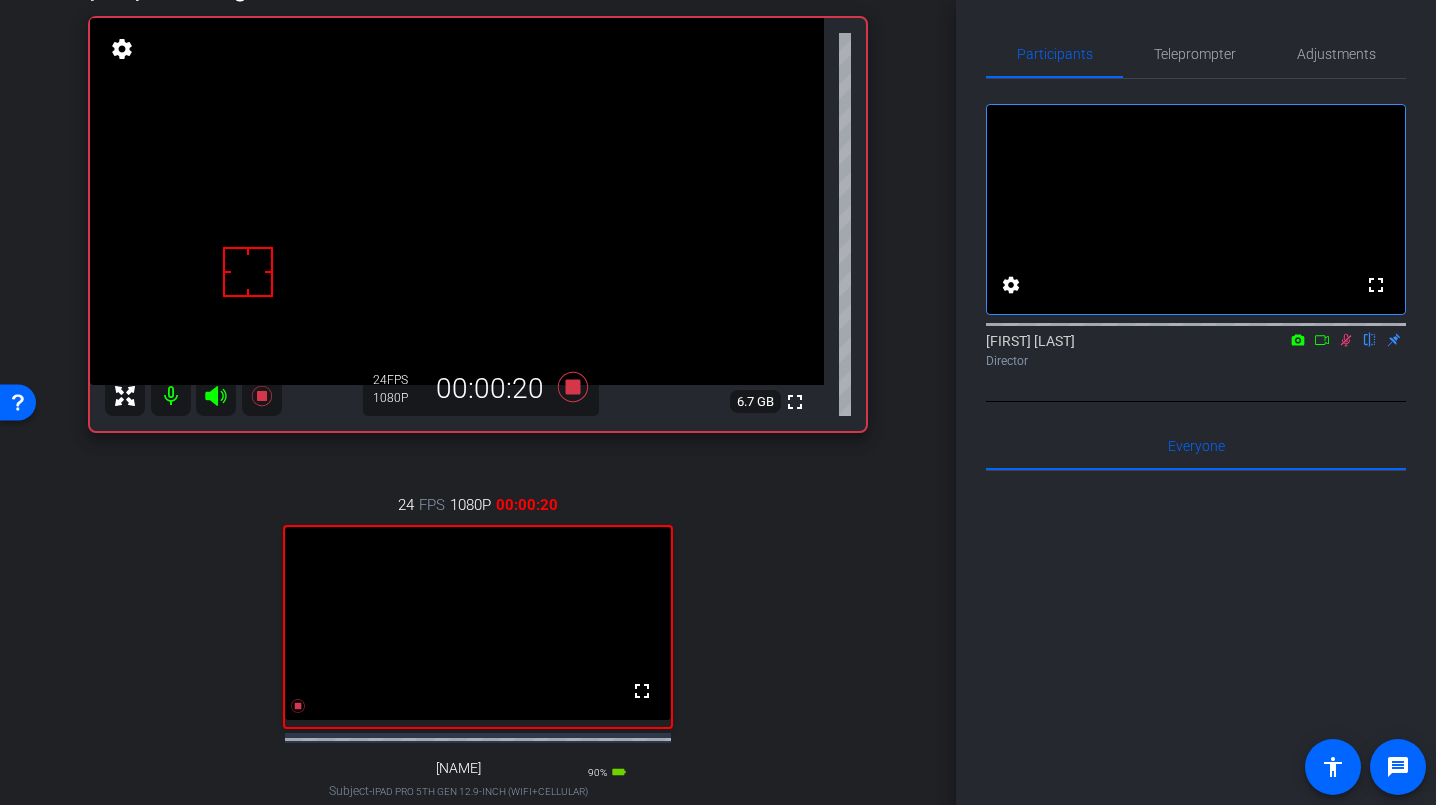 click on "24 FPS 1080P  00:00:20  fullscreen
Dave Subject   -  iPad Pro 5th Gen 12.9-inch (WiFi+Cellular) 90% battery_std
settings" at bounding box center [478, 667] 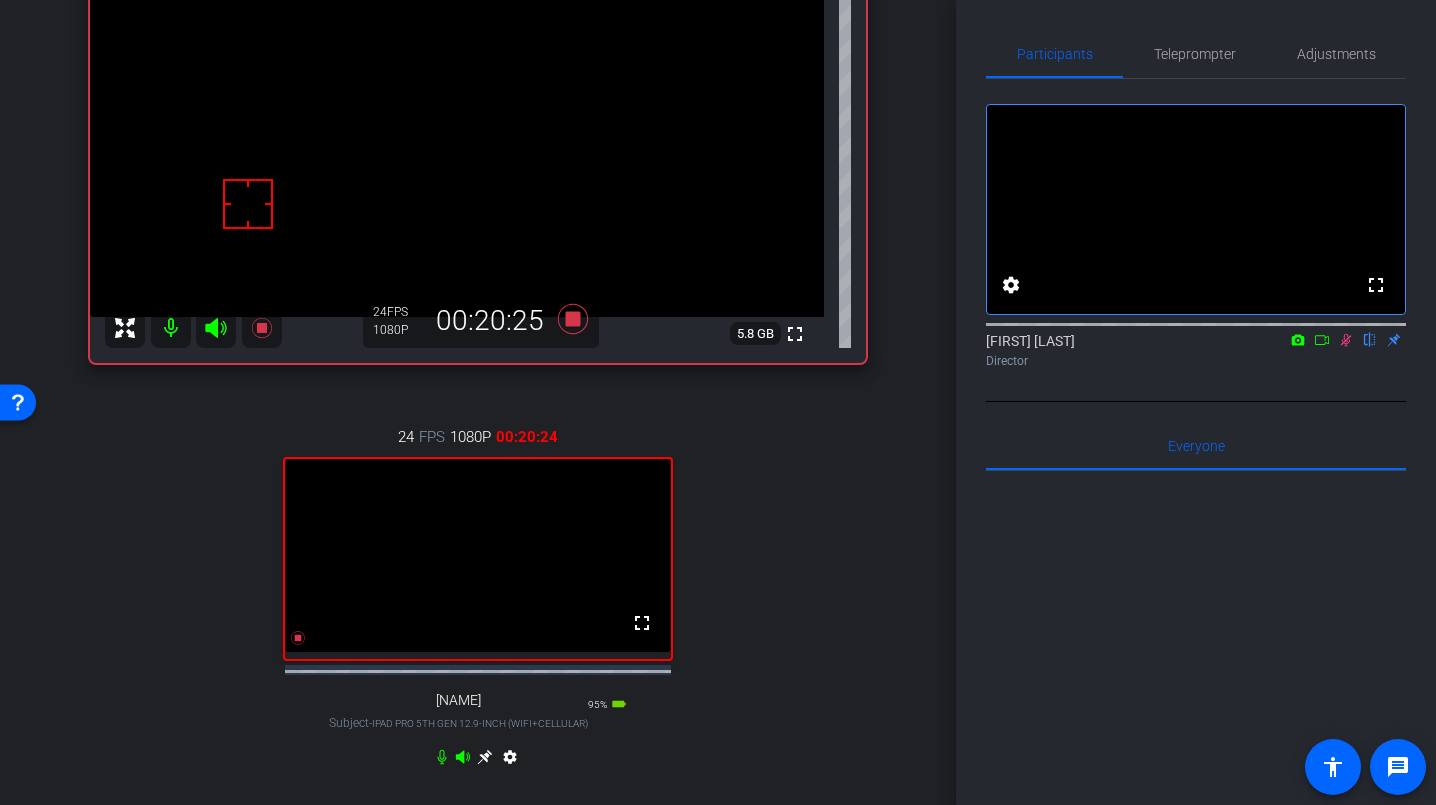 scroll, scrollTop: 198, scrollLeft: 0, axis: vertical 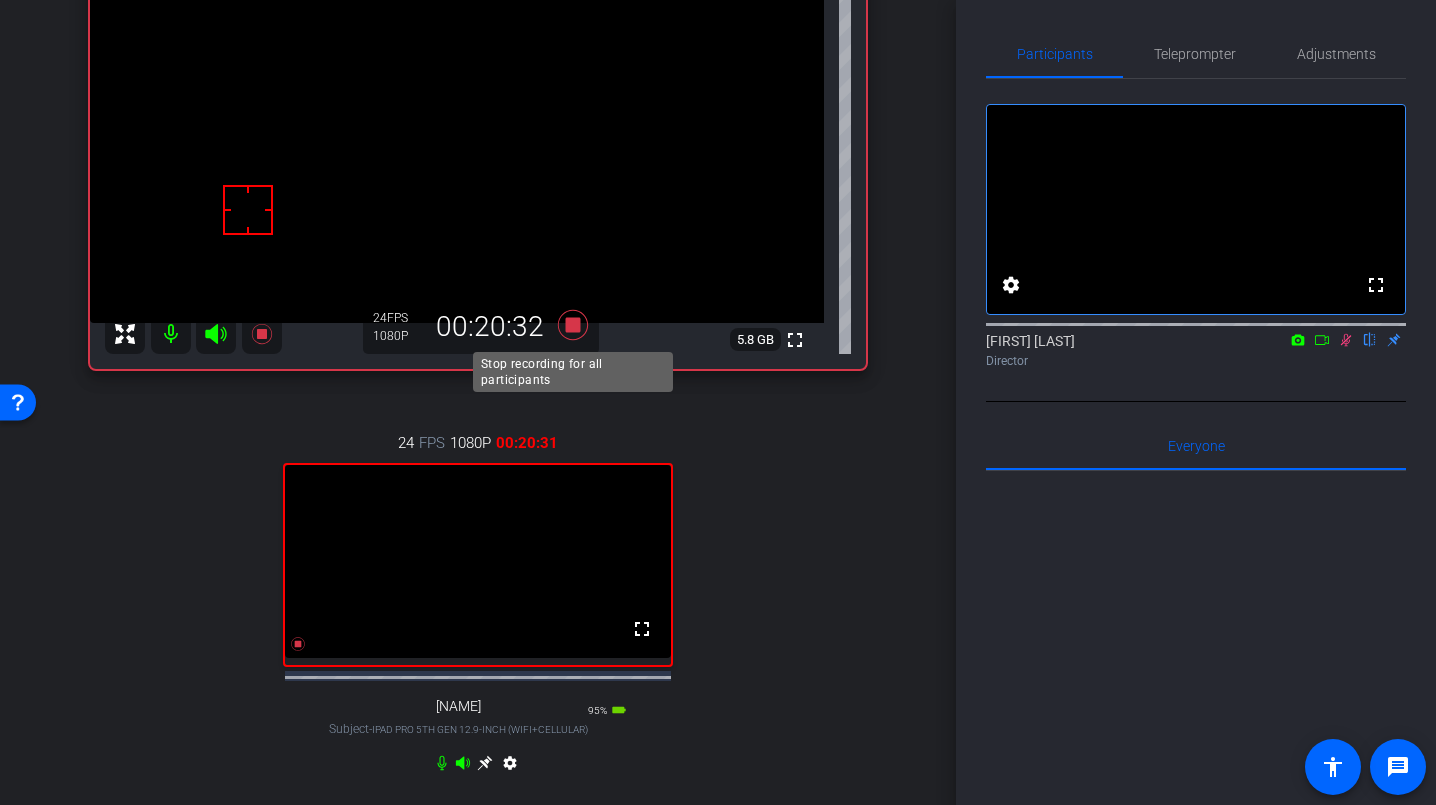 click 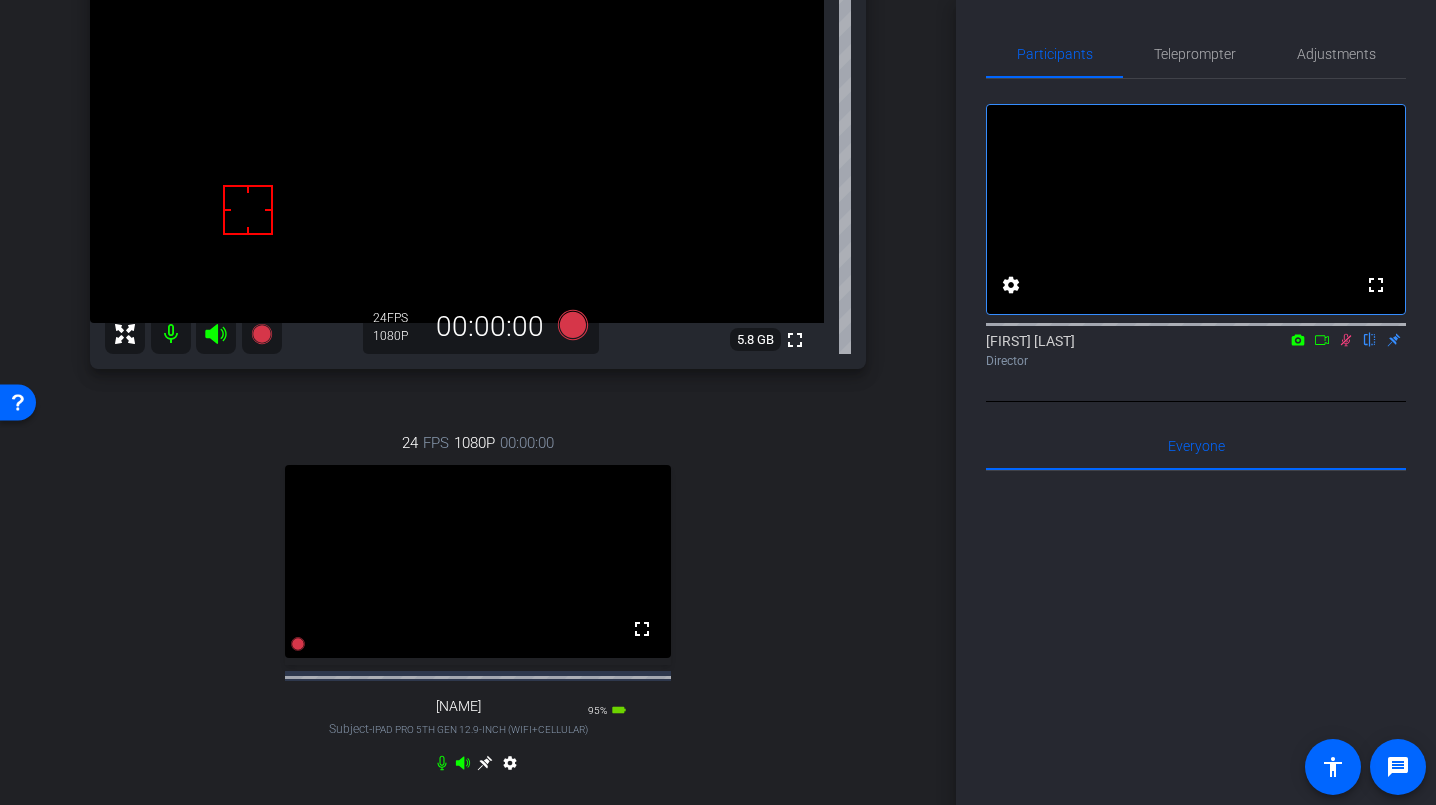 click 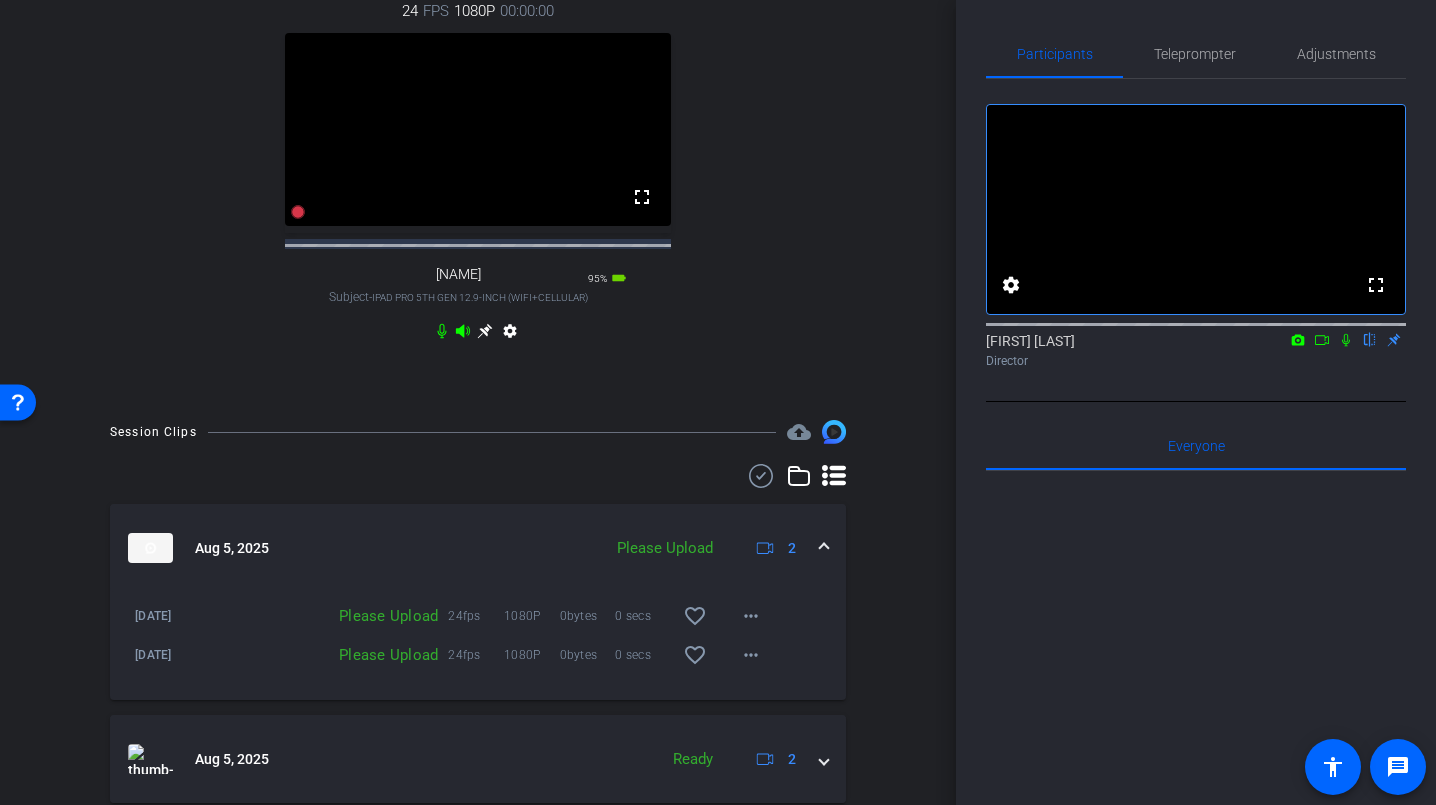 scroll, scrollTop: 644, scrollLeft: 0, axis: vertical 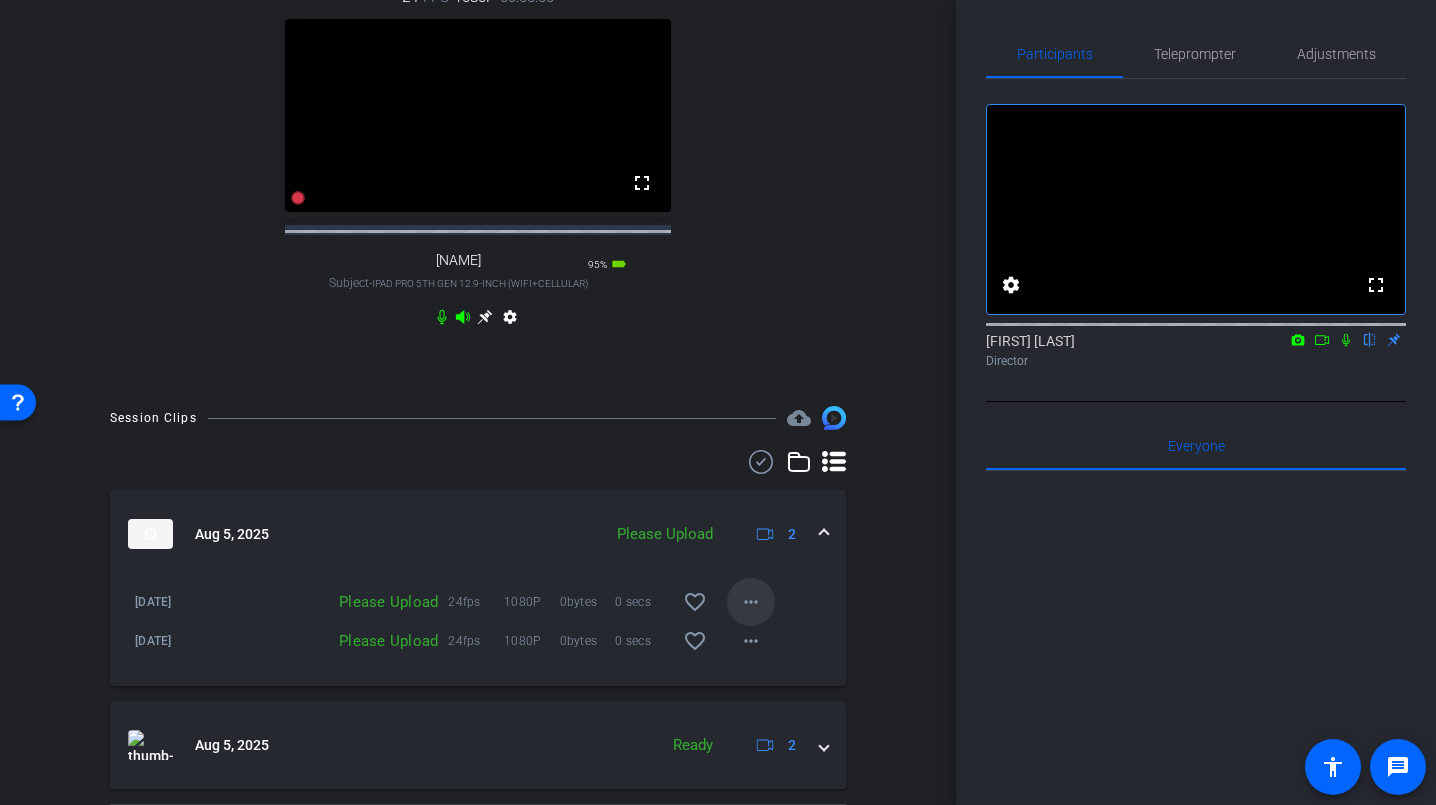 click on "more_horiz" at bounding box center [751, 602] 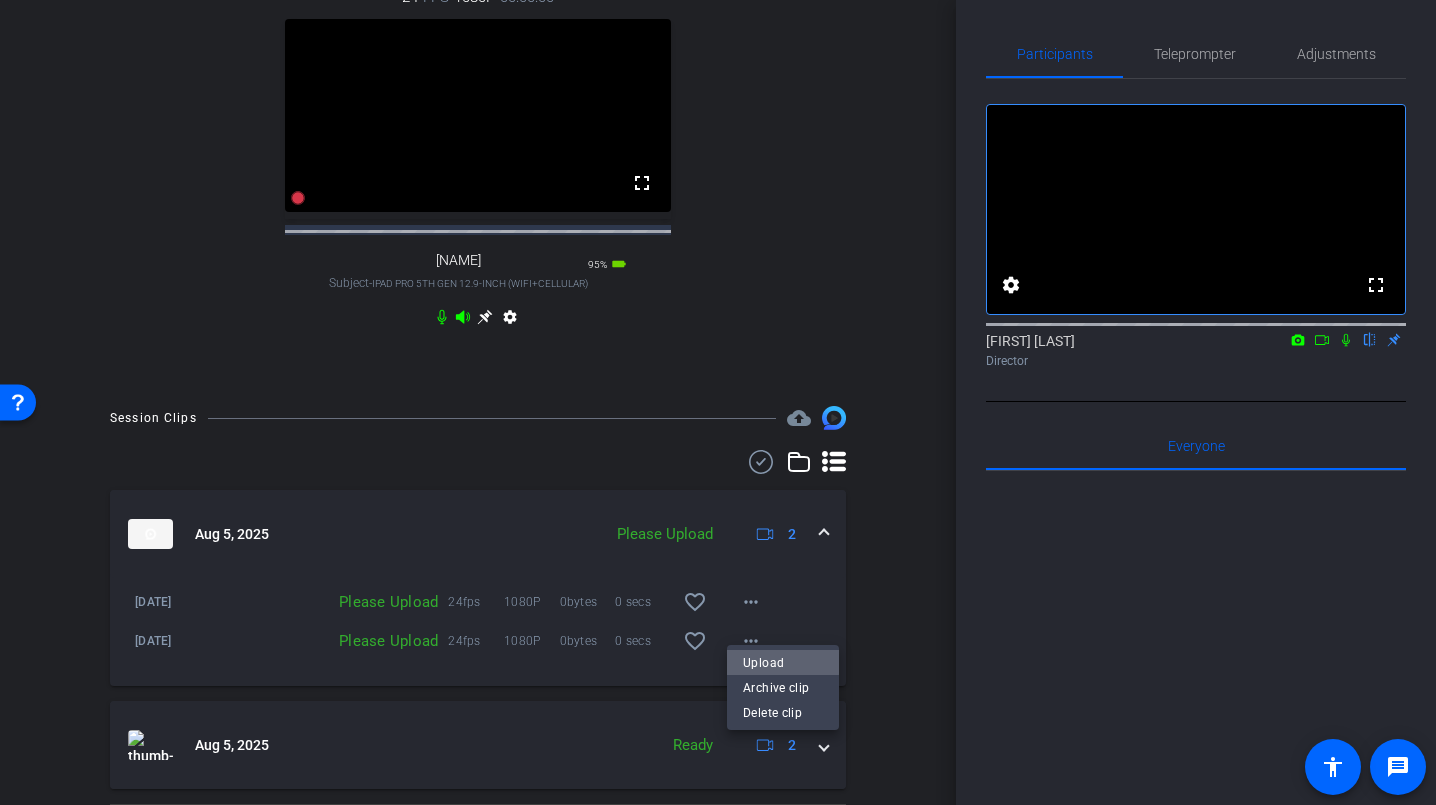 click on "Upload" at bounding box center (783, 662) 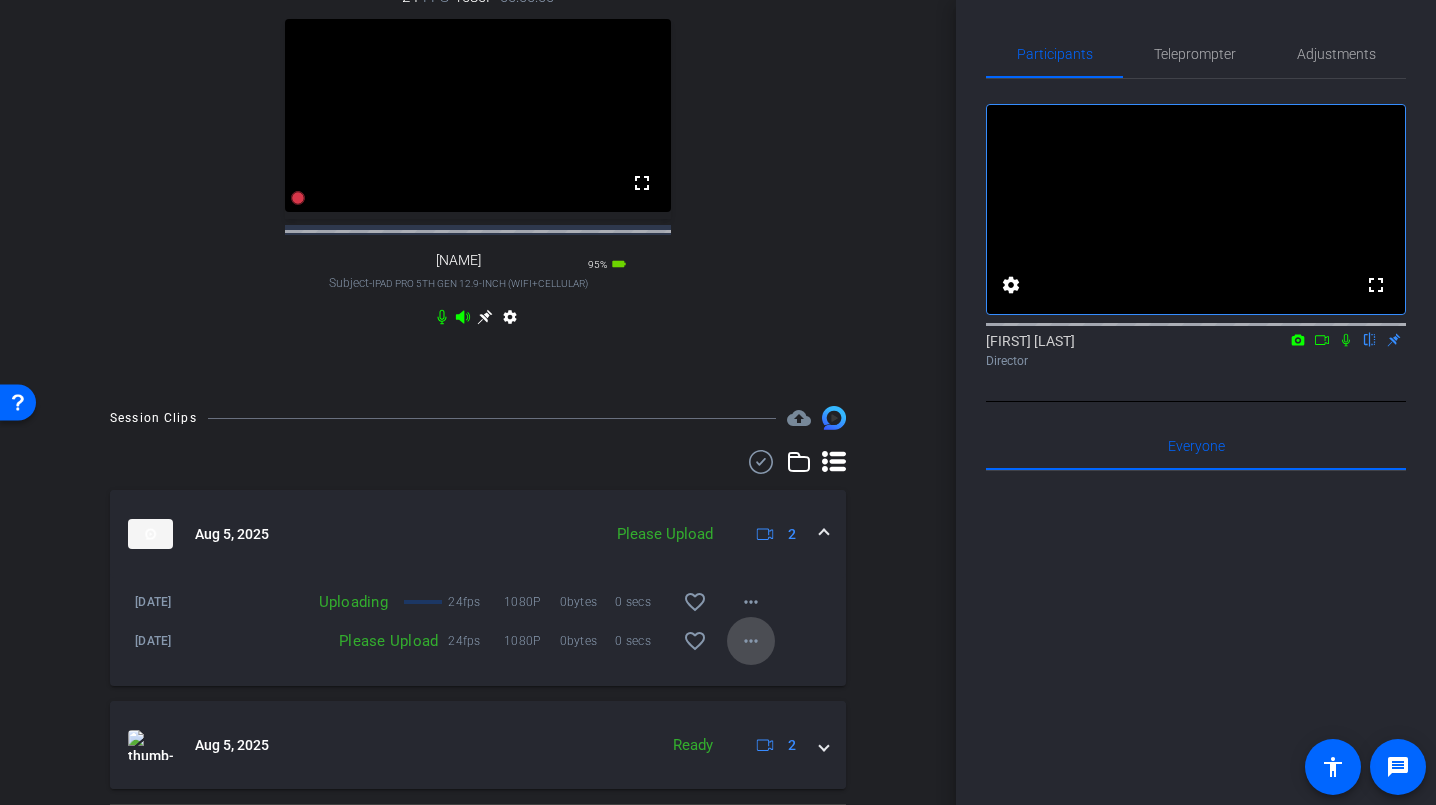click on "more_horiz" at bounding box center [751, 641] 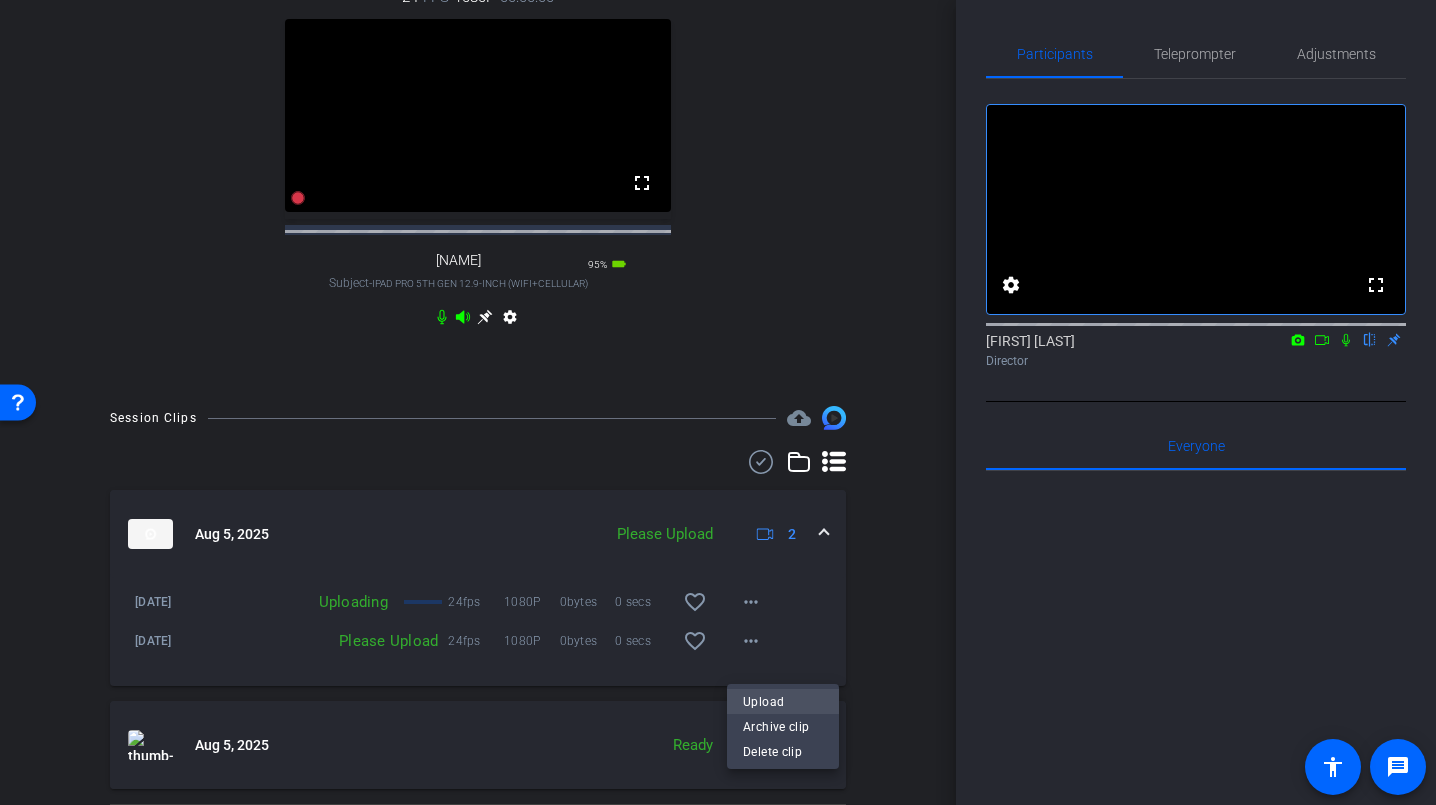 click on "Upload" at bounding box center (783, 701) 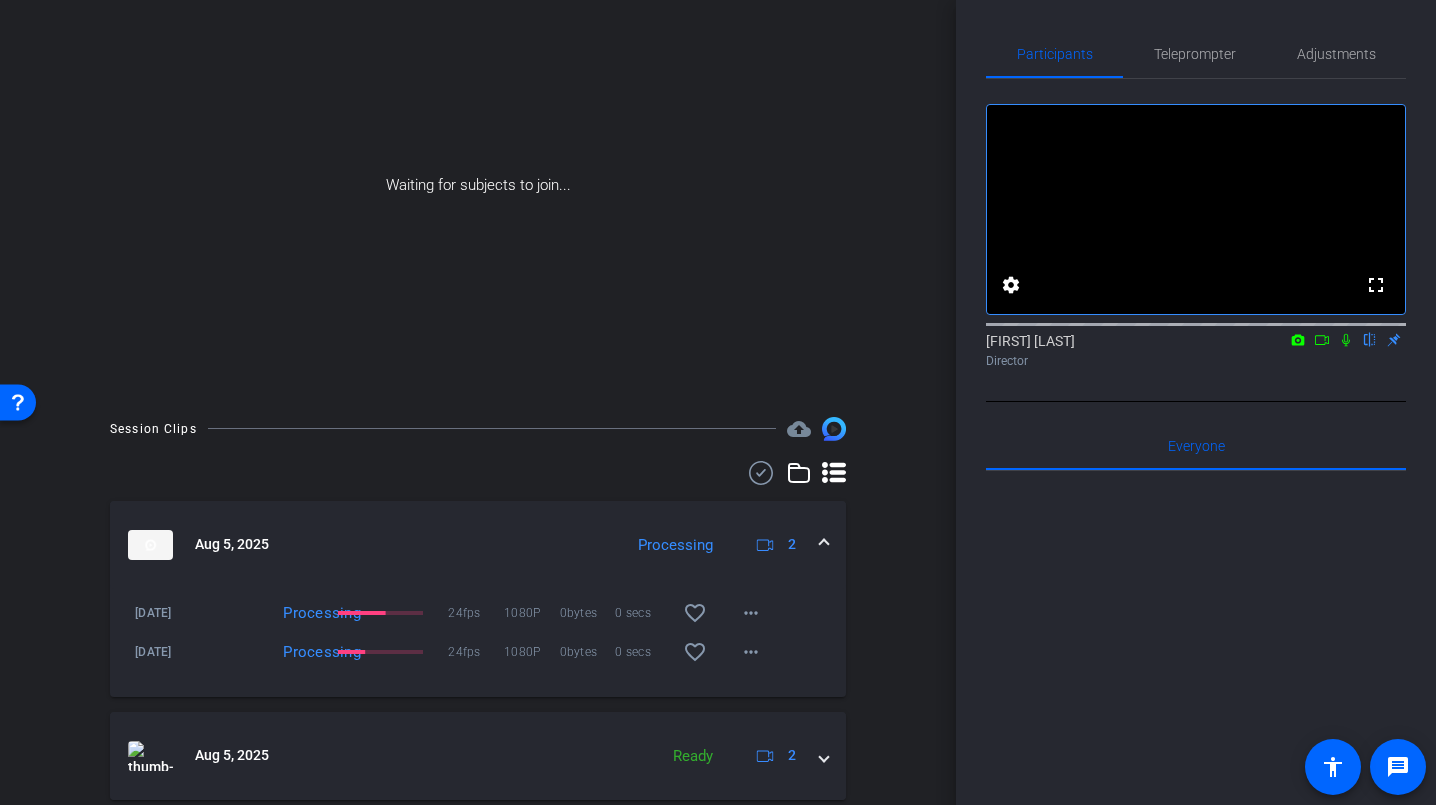 scroll, scrollTop: 34, scrollLeft: 0, axis: vertical 